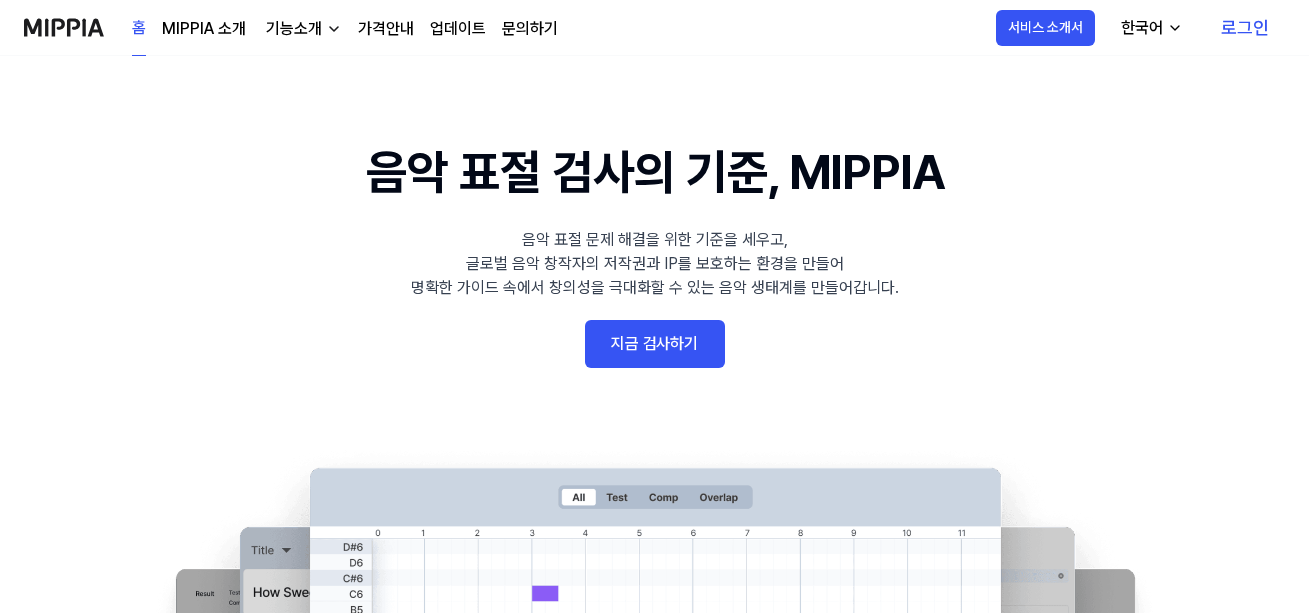 scroll, scrollTop: 0, scrollLeft: 0, axis: both 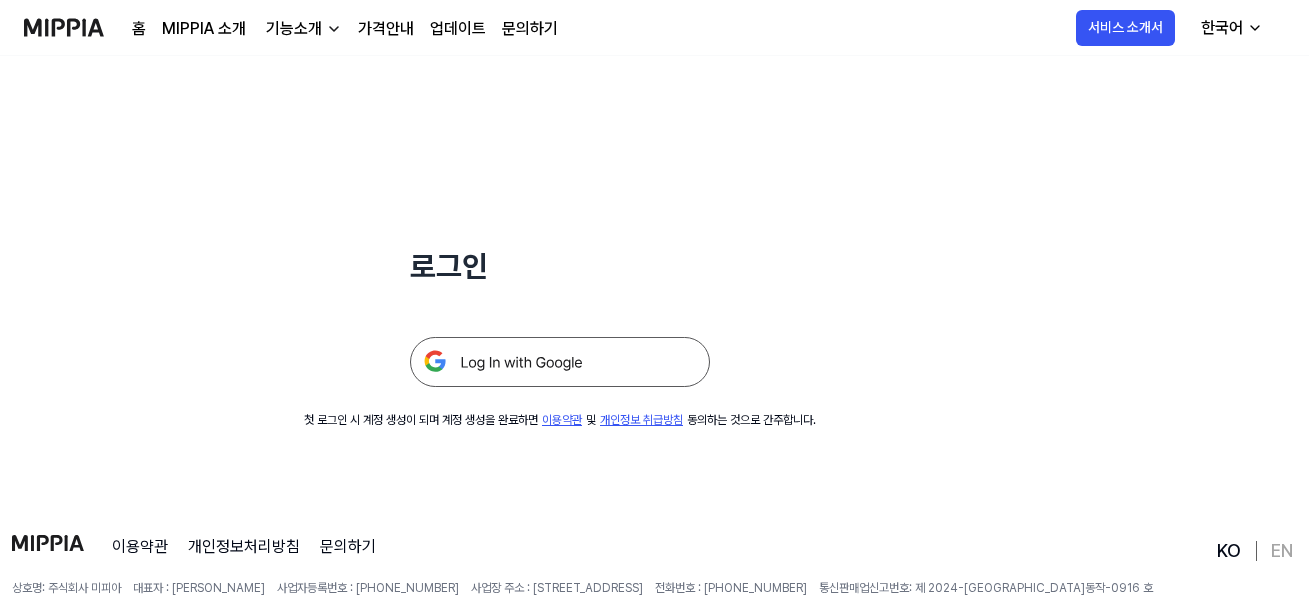 click at bounding box center (560, 362) 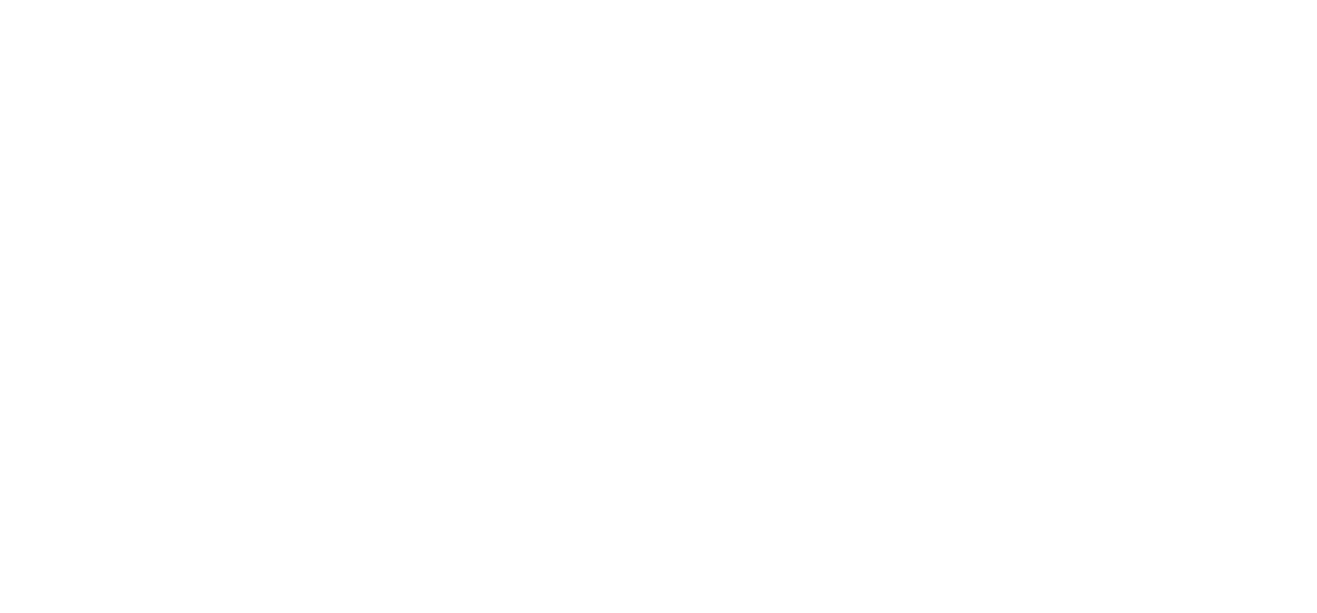 scroll, scrollTop: 0, scrollLeft: 0, axis: both 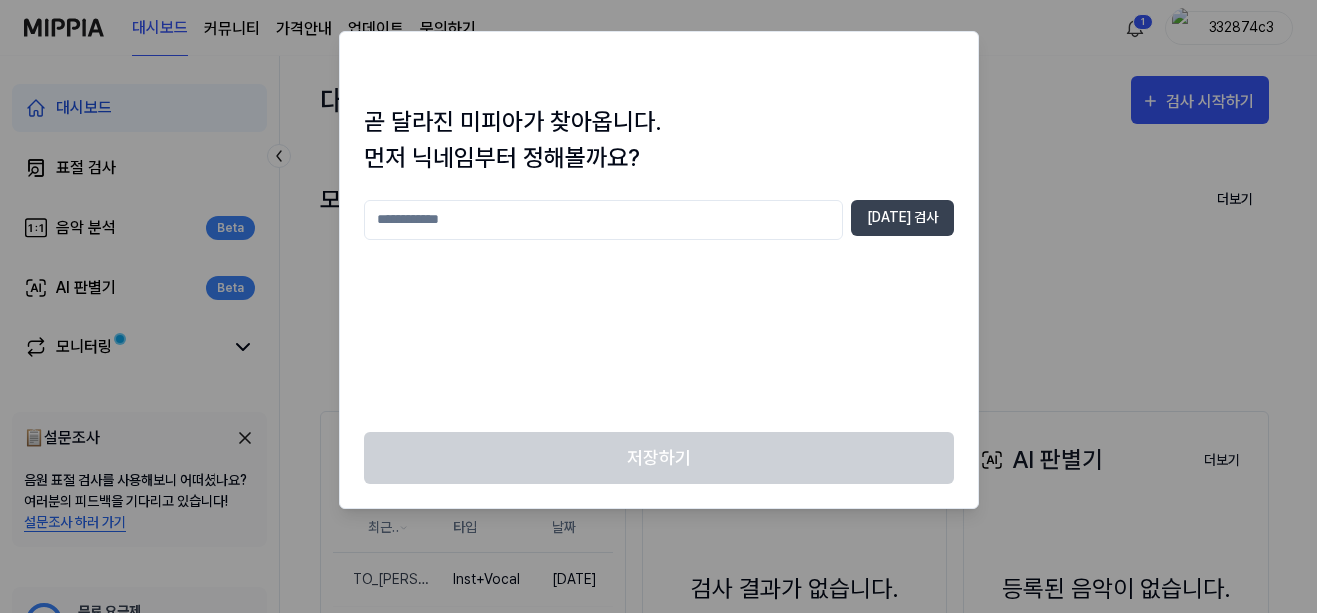 click at bounding box center [603, 220] 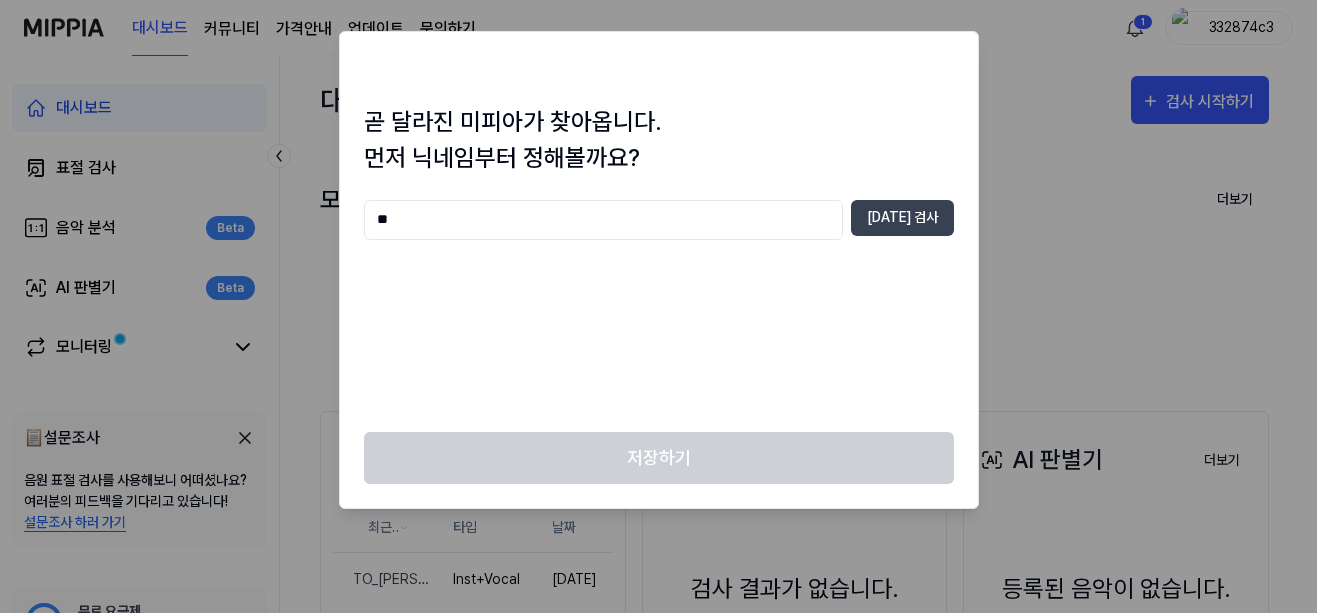 type on "*" 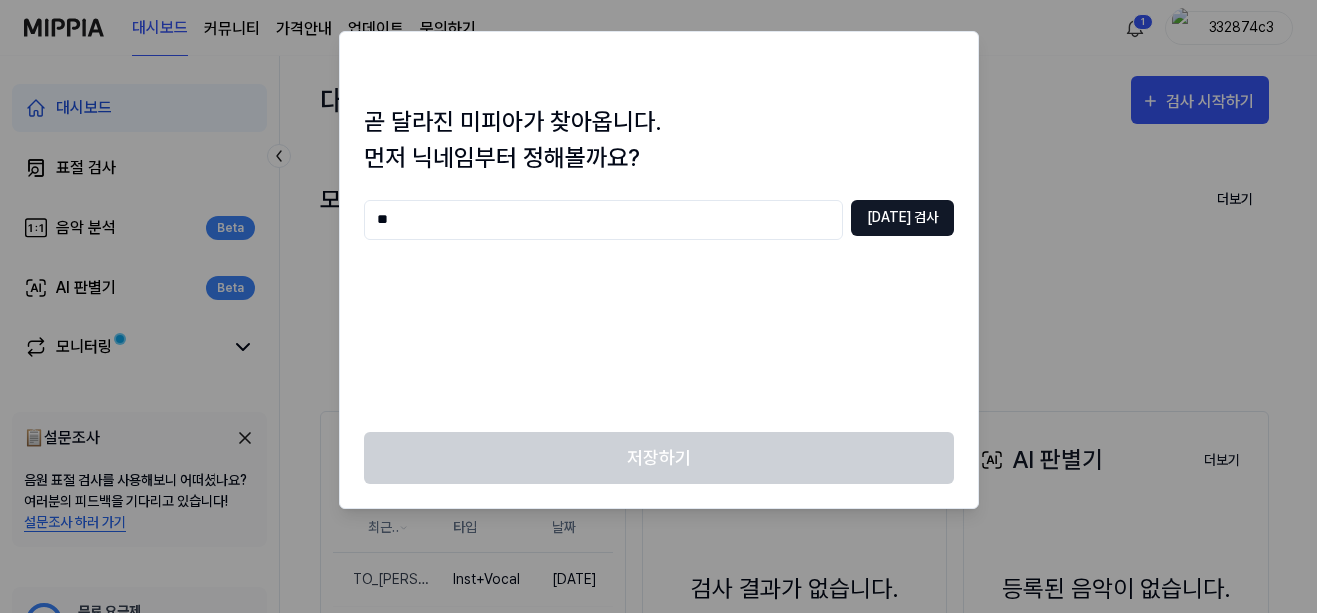 type on "**" 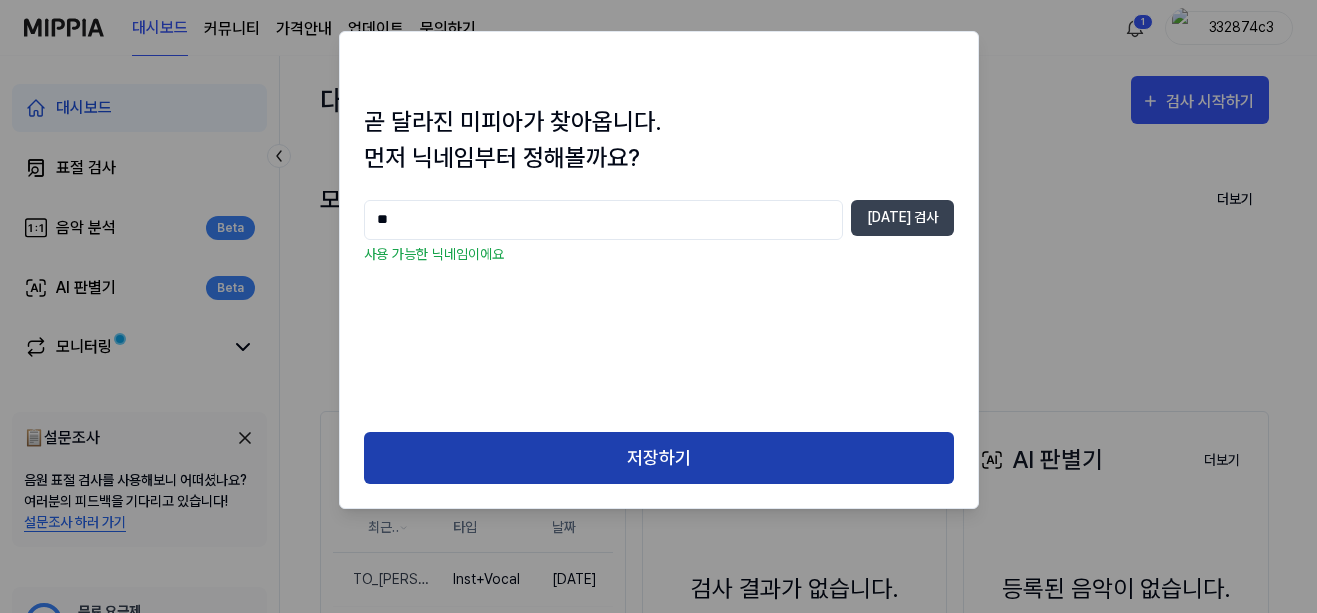 click on "저장하기" at bounding box center (659, 458) 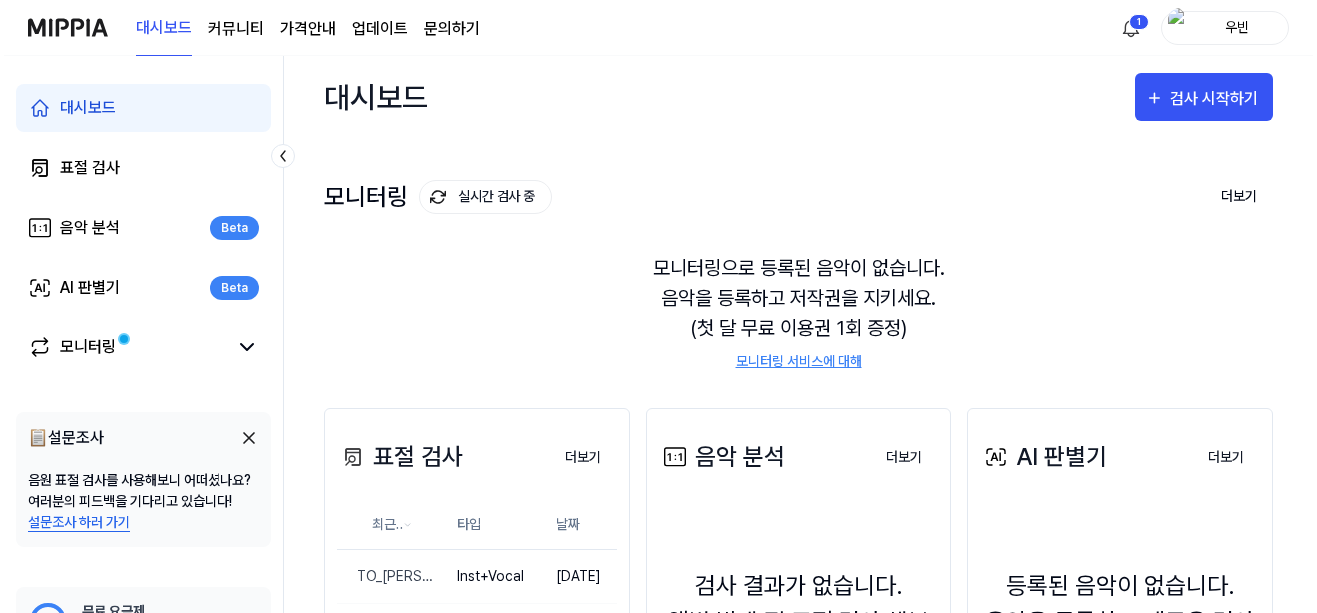 scroll, scrollTop: 0, scrollLeft: 0, axis: both 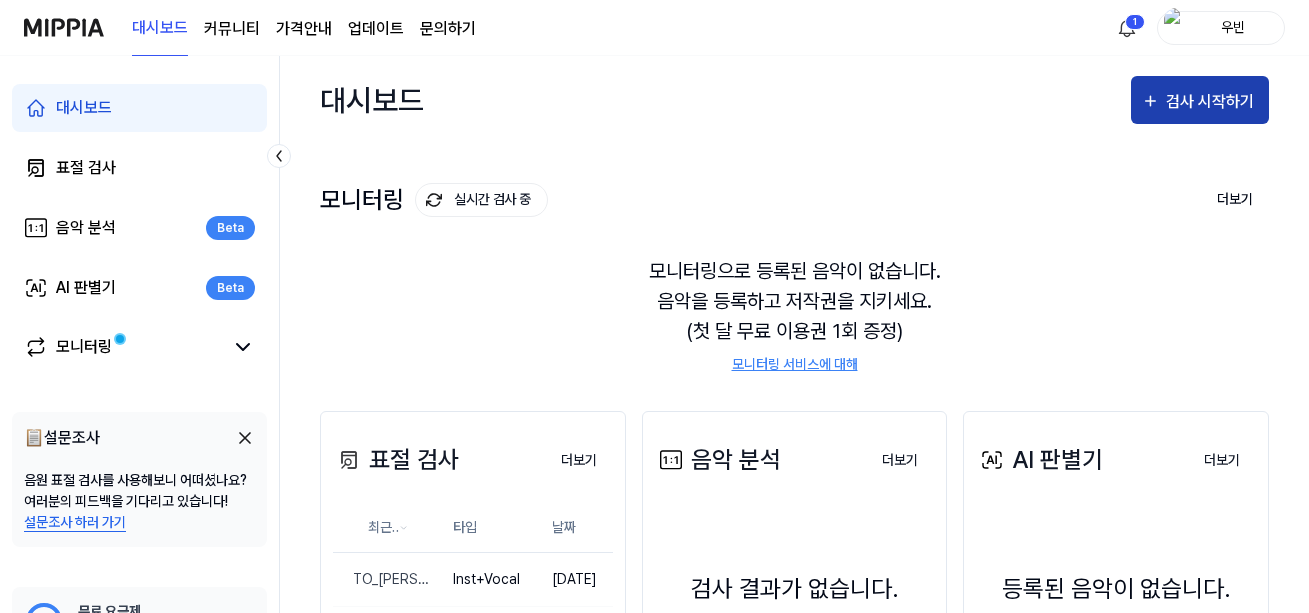 click on "검사 시작하기" at bounding box center (1212, 102) 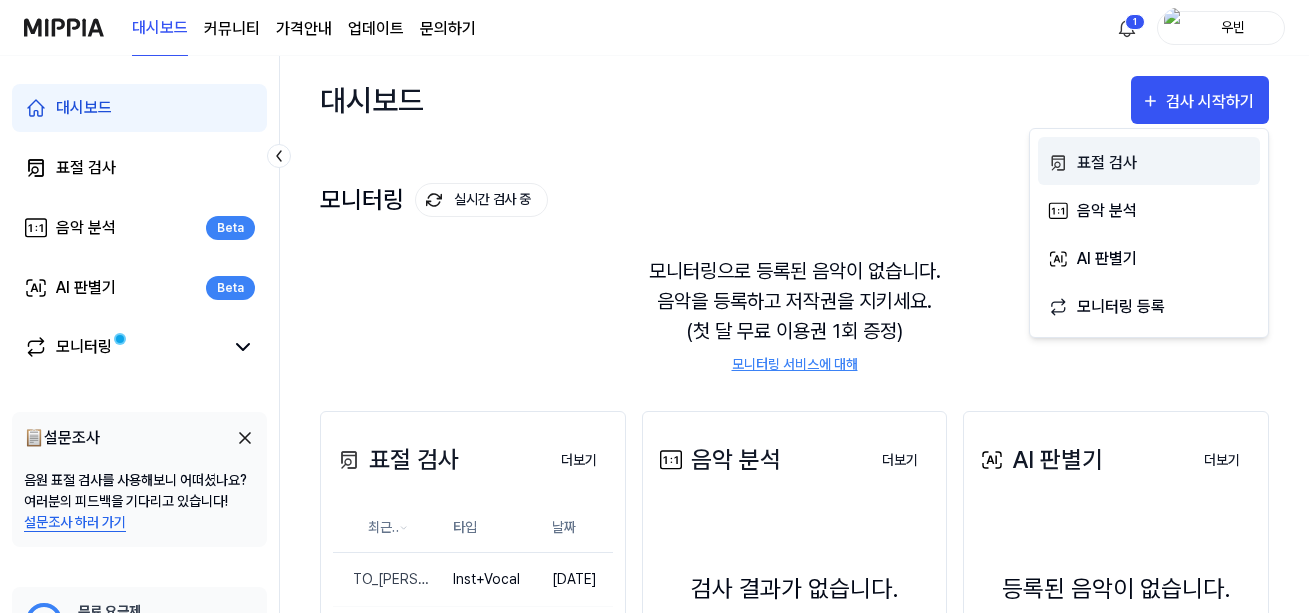 click on "표절 검사" at bounding box center (1164, 163) 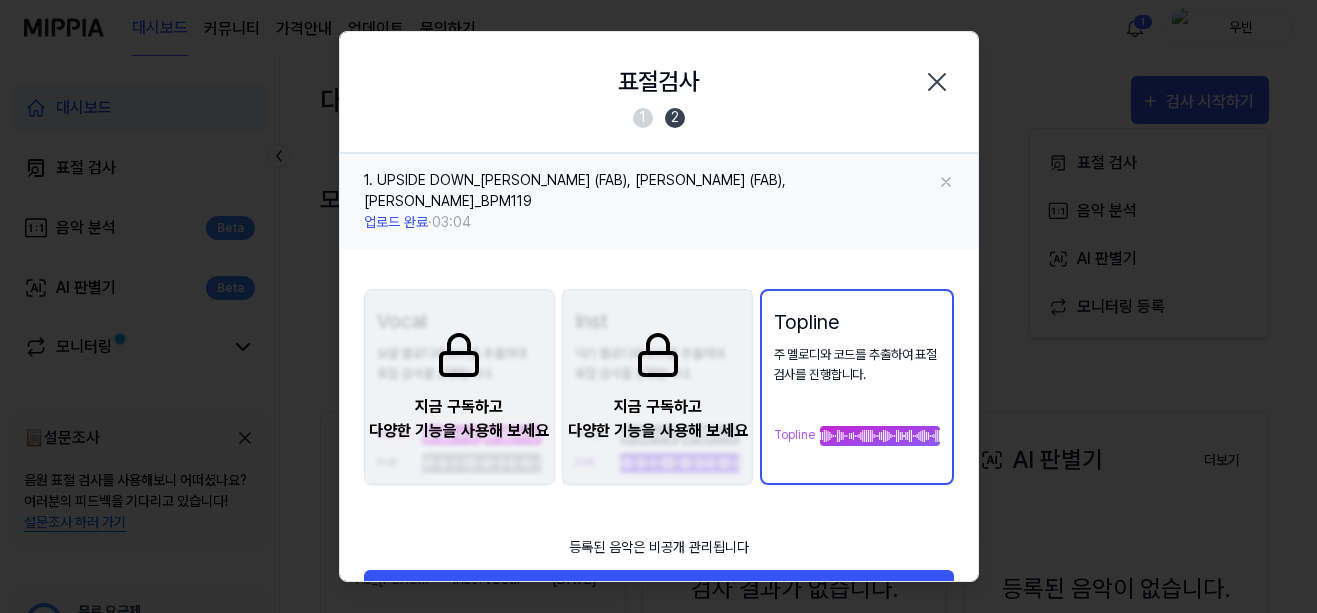 scroll, scrollTop: 44, scrollLeft: 0, axis: vertical 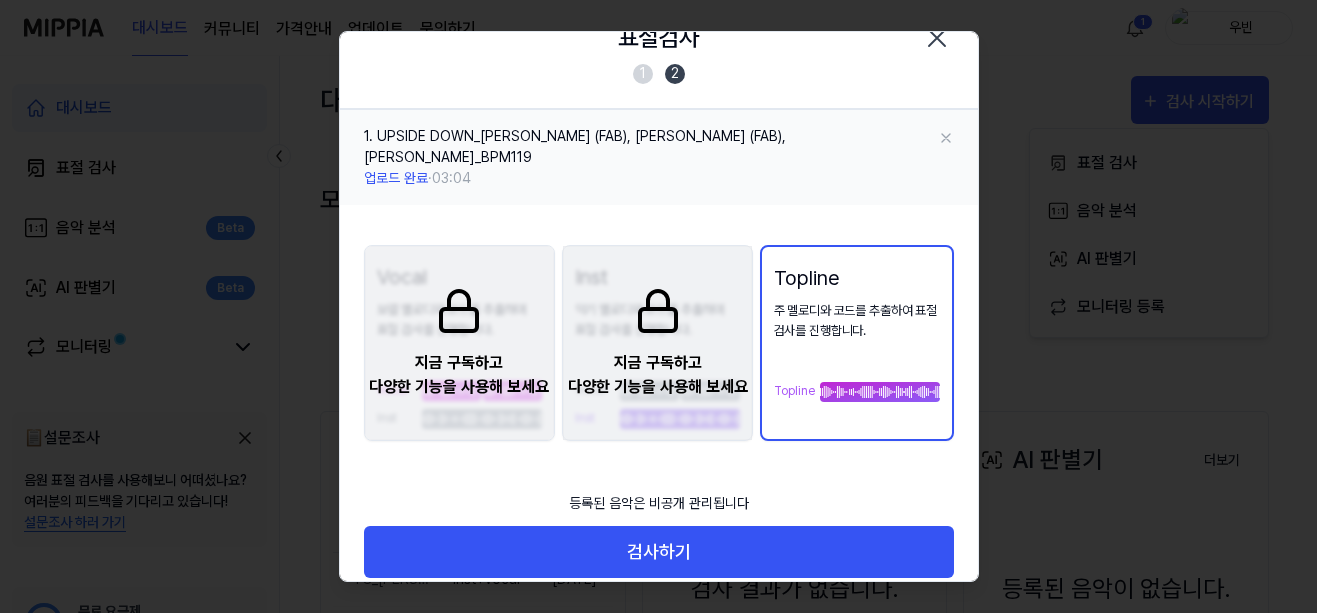 click 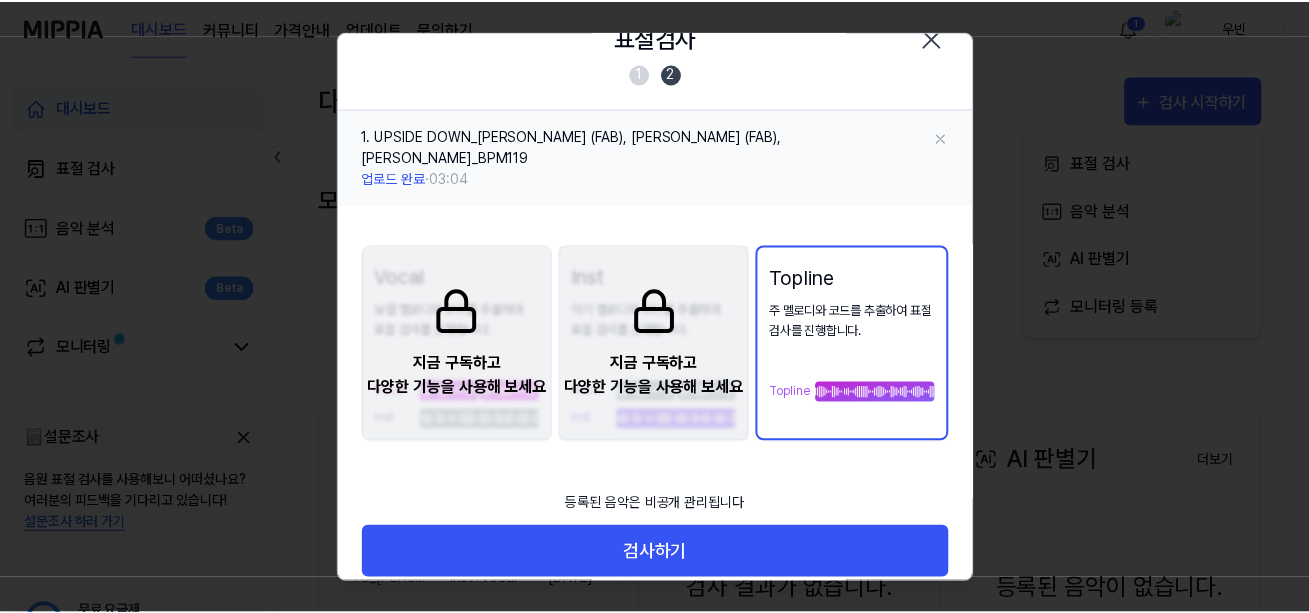 scroll, scrollTop: 0, scrollLeft: 0, axis: both 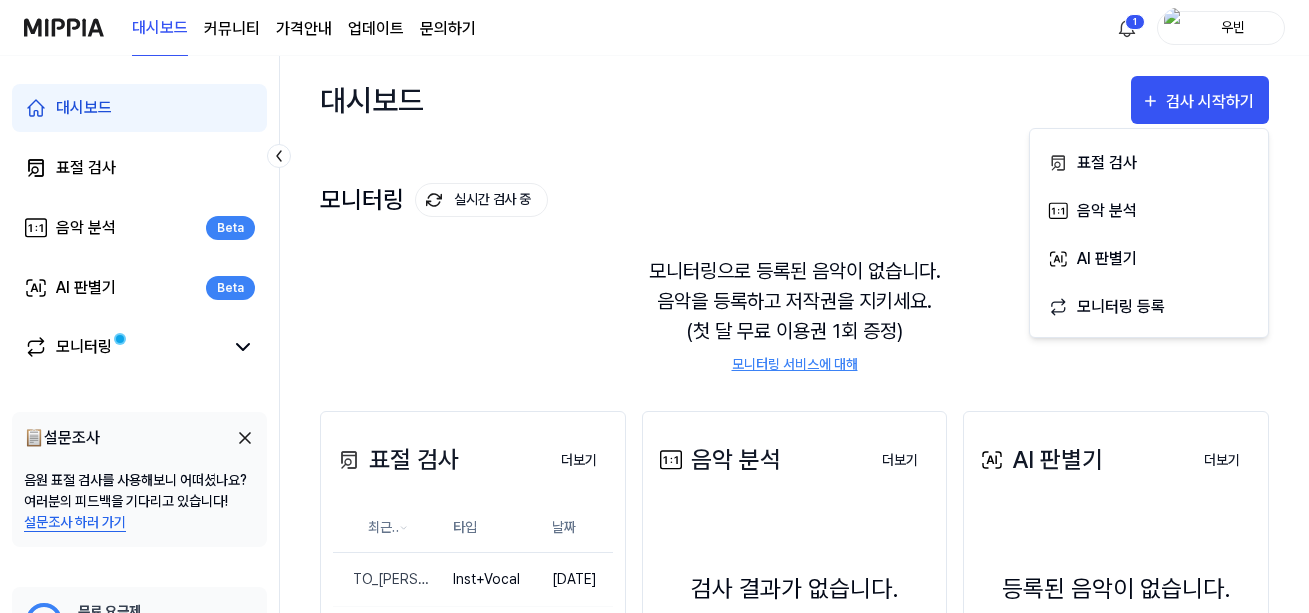 click on "모니터링으로 등록된 음악이 없습니다.
음악을 등록하고 저작권을 지키세요.
(첫 달 무료 이용권 1회 증정) 모니터링 서비스에 대해" at bounding box center [794, 315] 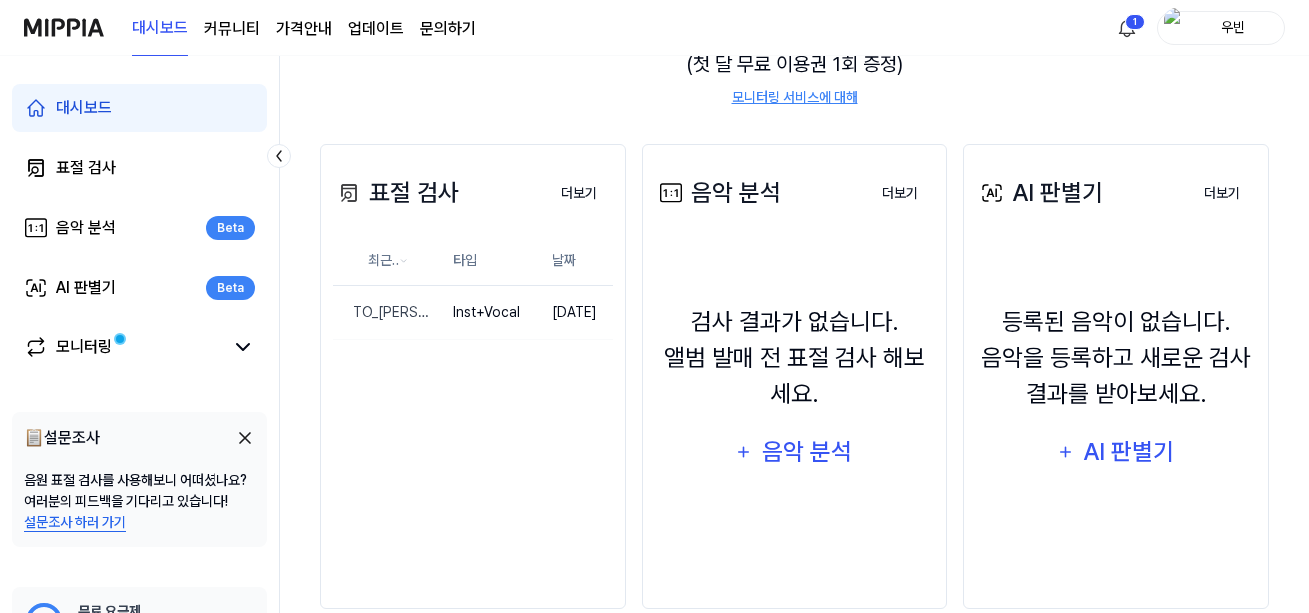 scroll, scrollTop: 303, scrollLeft: 0, axis: vertical 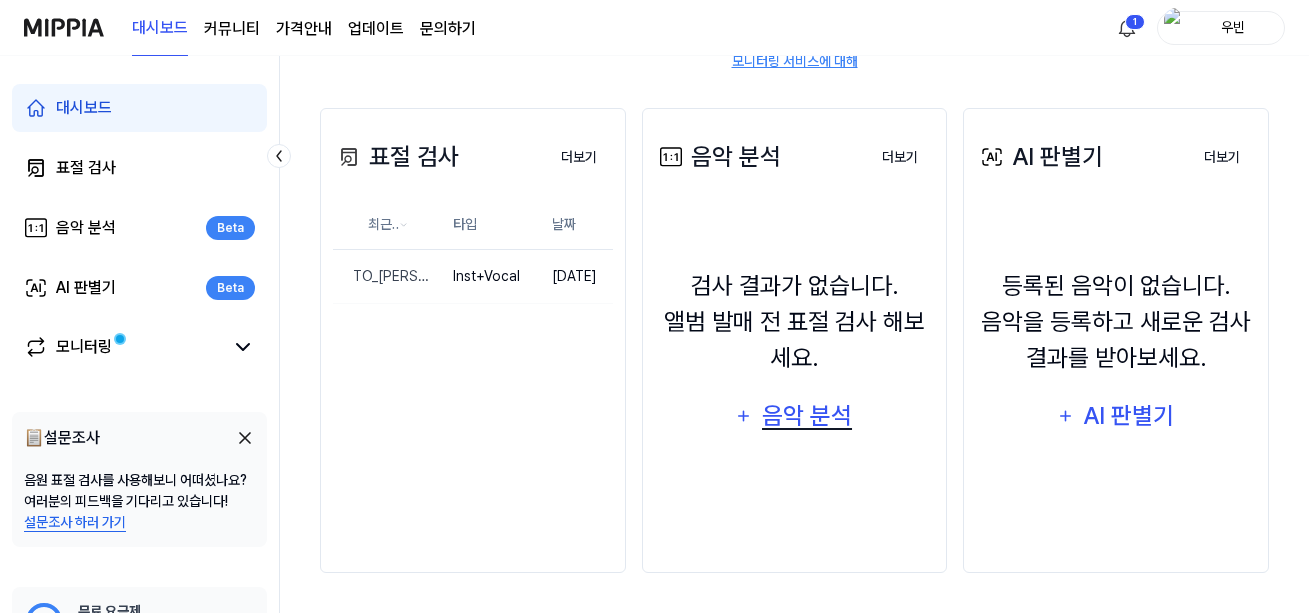 click on "음악 분석" at bounding box center (807, 416) 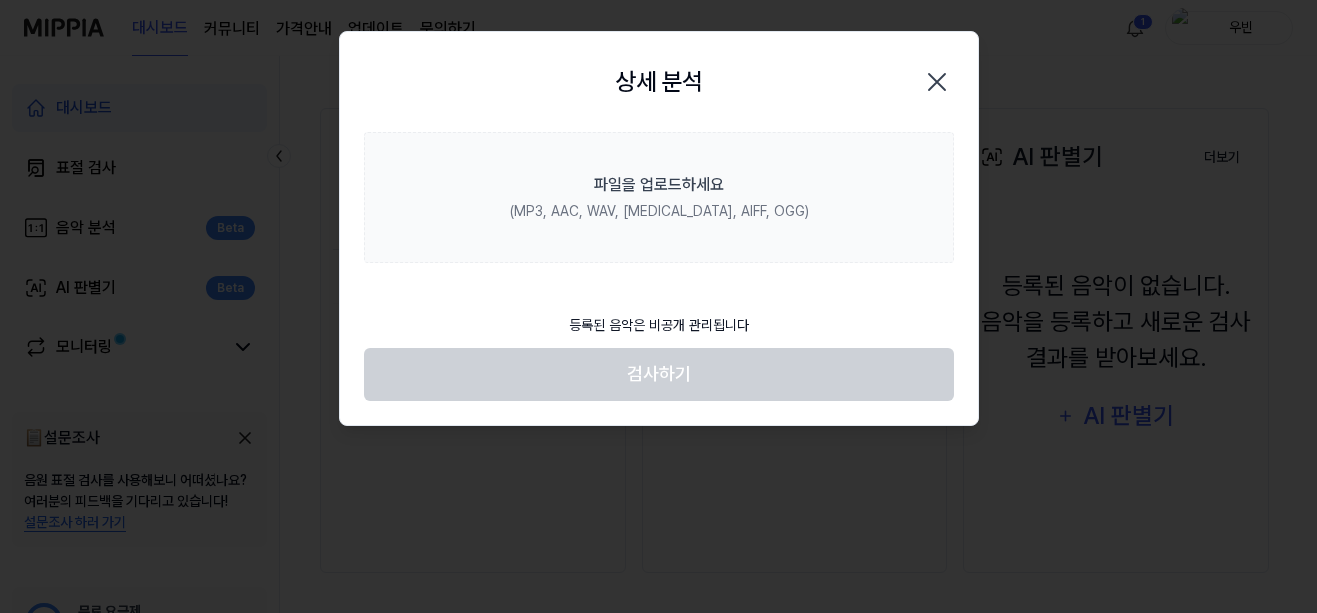 click 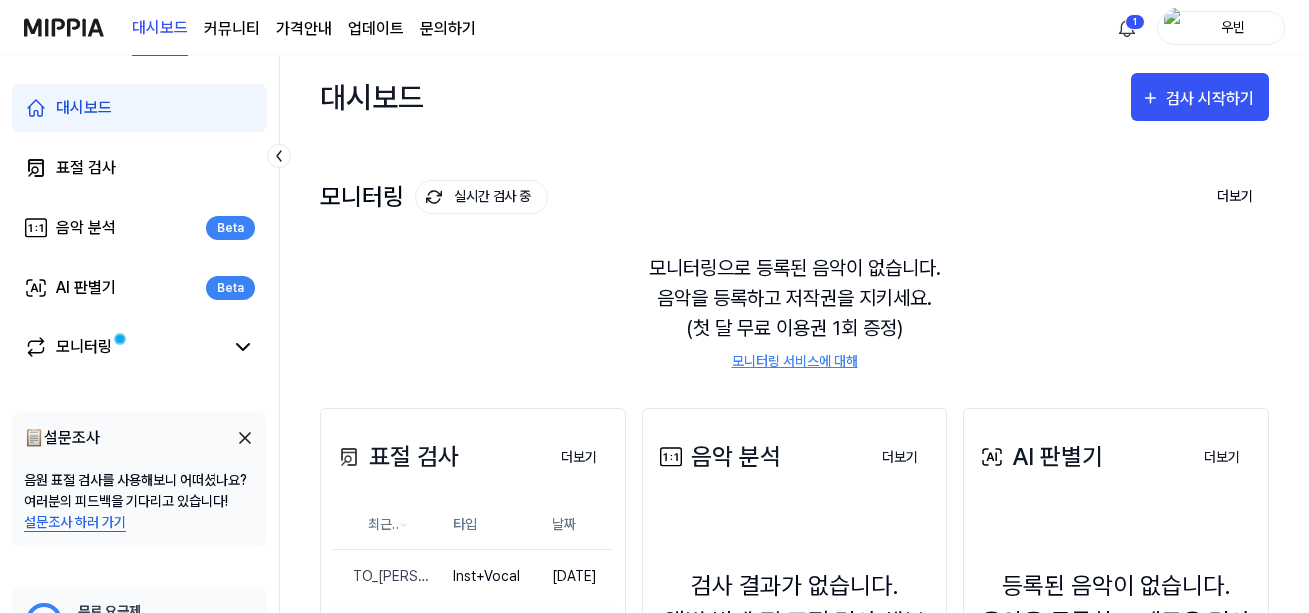 scroll, scrollTop: 0, scrollLeft: 0, axis: both 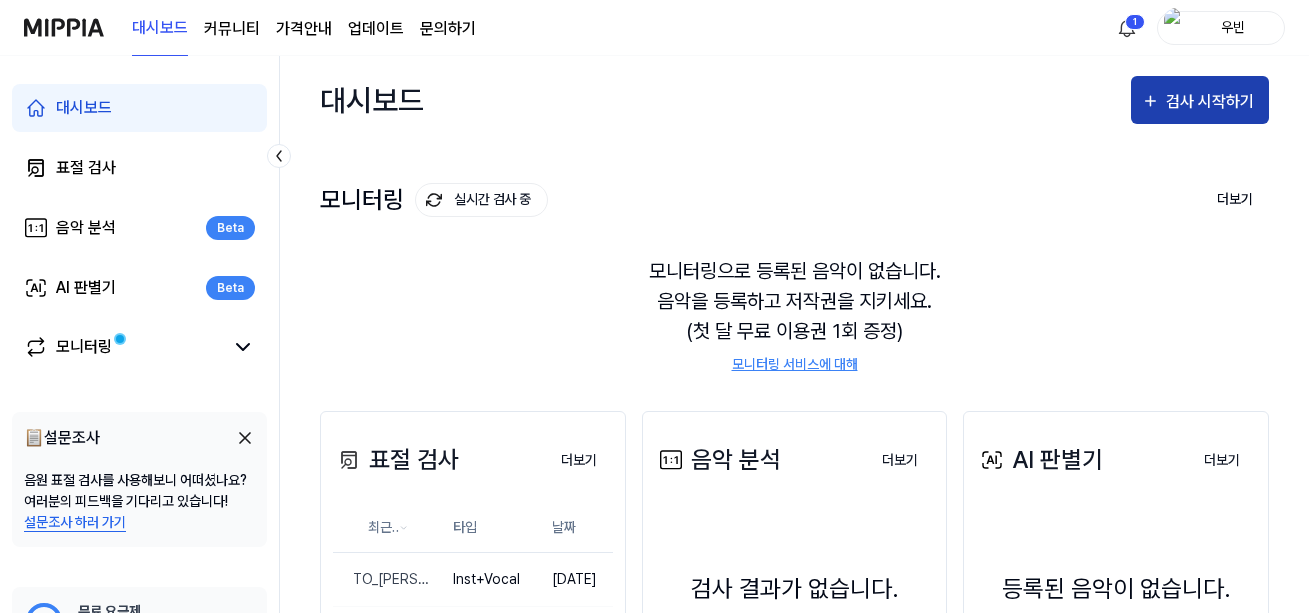 click on "검사 시작하기" at bounding box center (1212, 102) 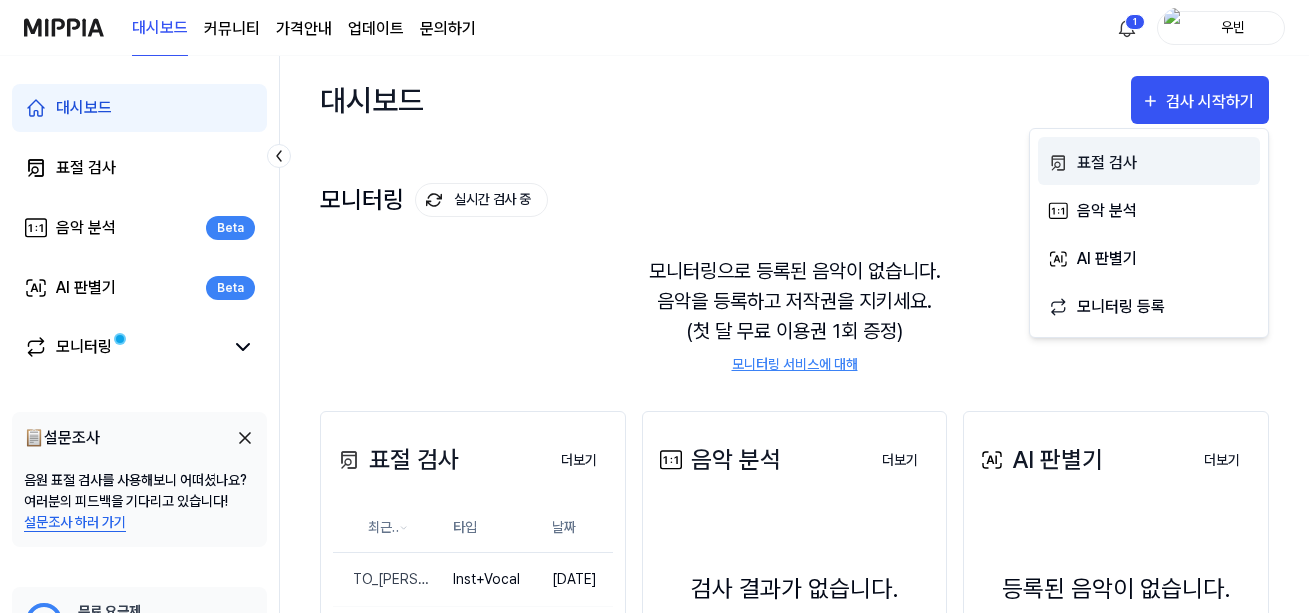 click on "표절 검사" at bounding box center [1164, 163] 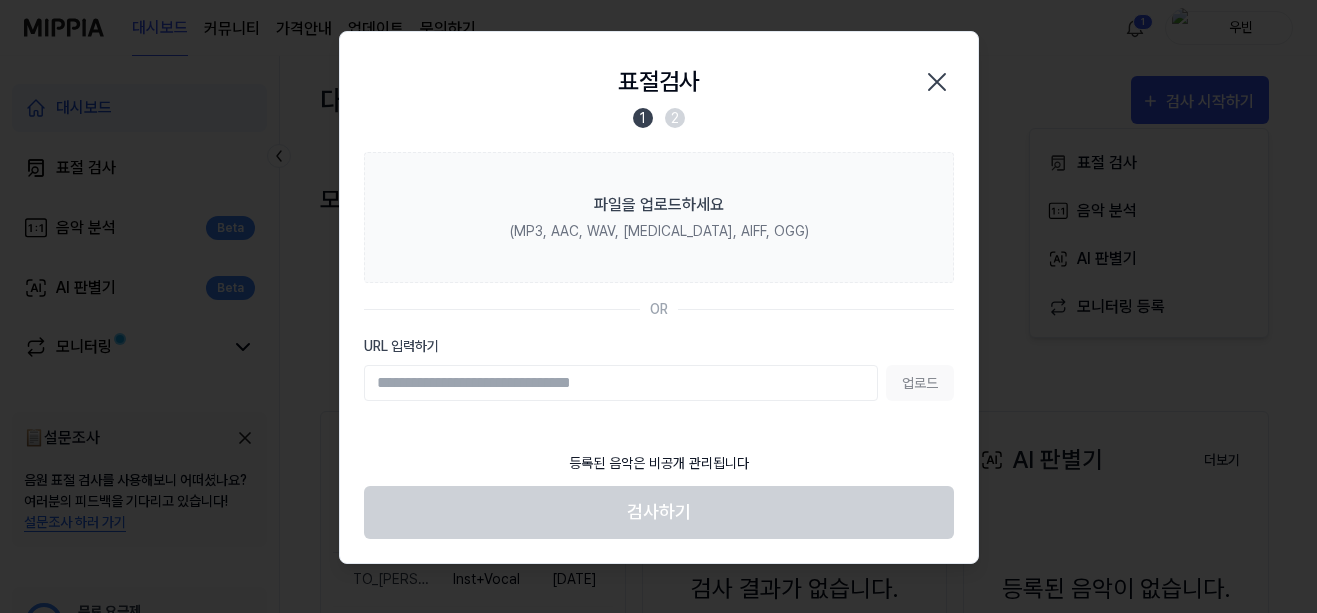 click 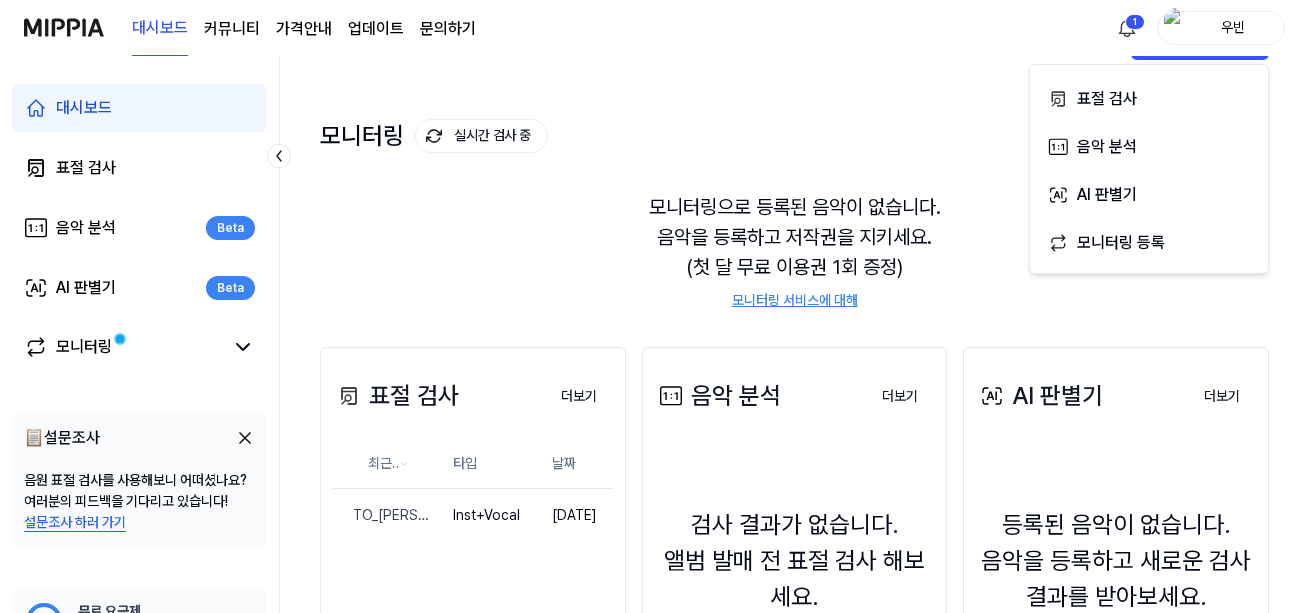 scroll, scrollTop: 100, scrollLeft: 0, axis: vertical 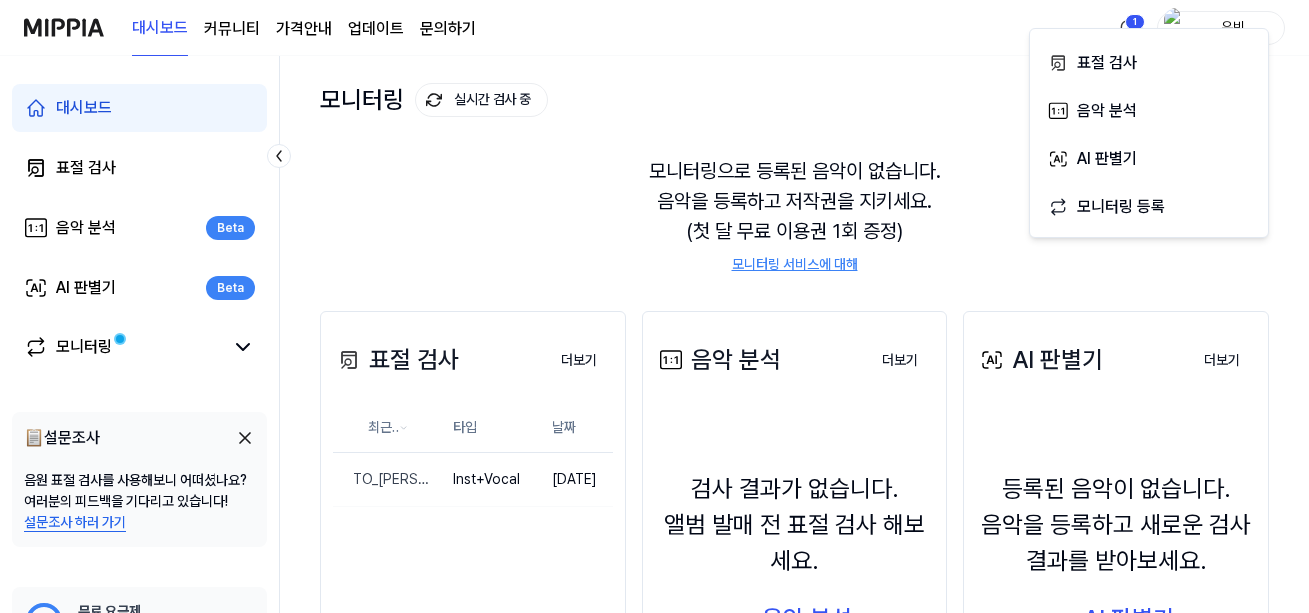 click at bounding box center (245, 438) 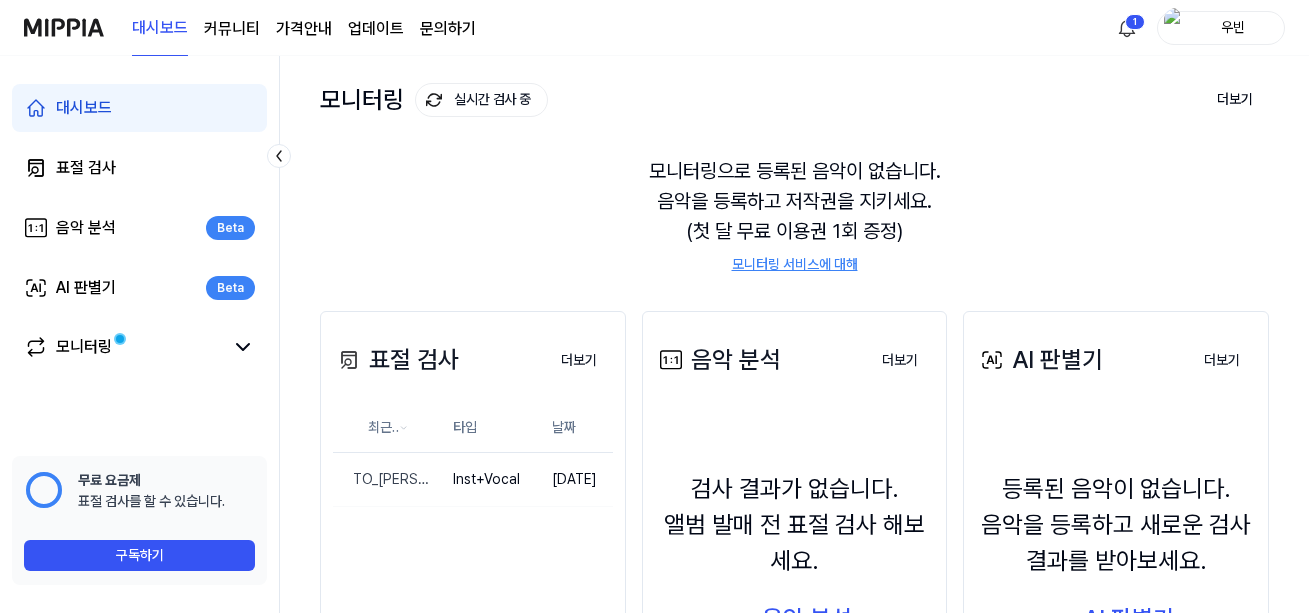 click on "구독하기" at bounding box center [139, 555] 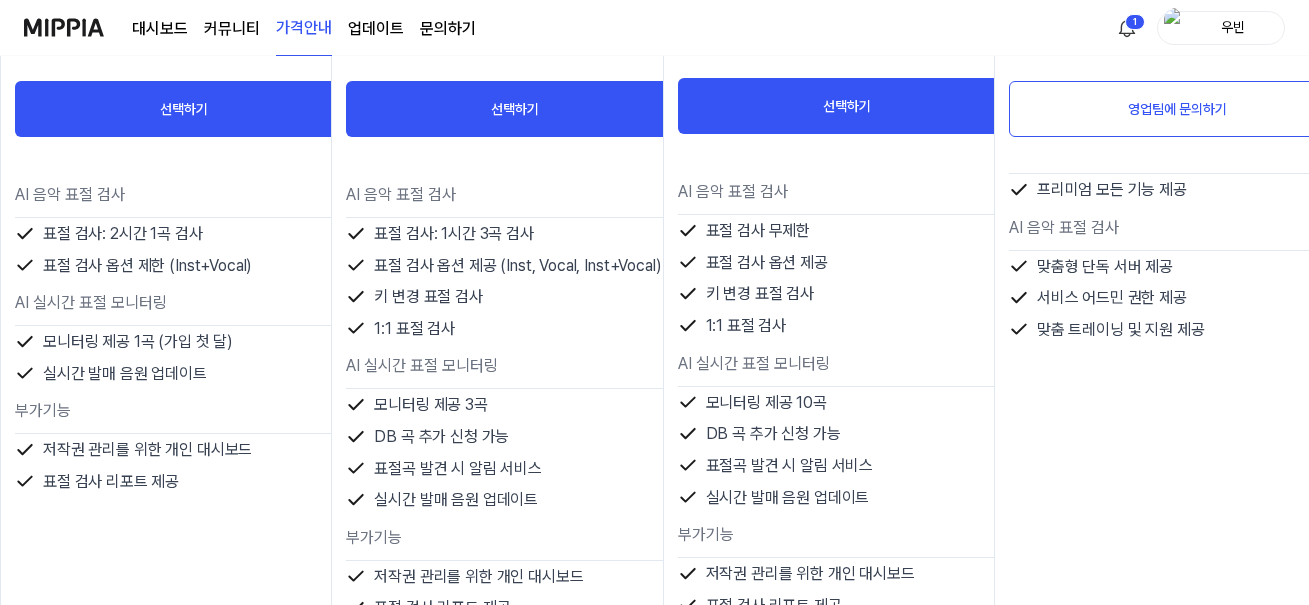 scroll, scrollTop: 400, scrollLeft: 0, axis: vertical 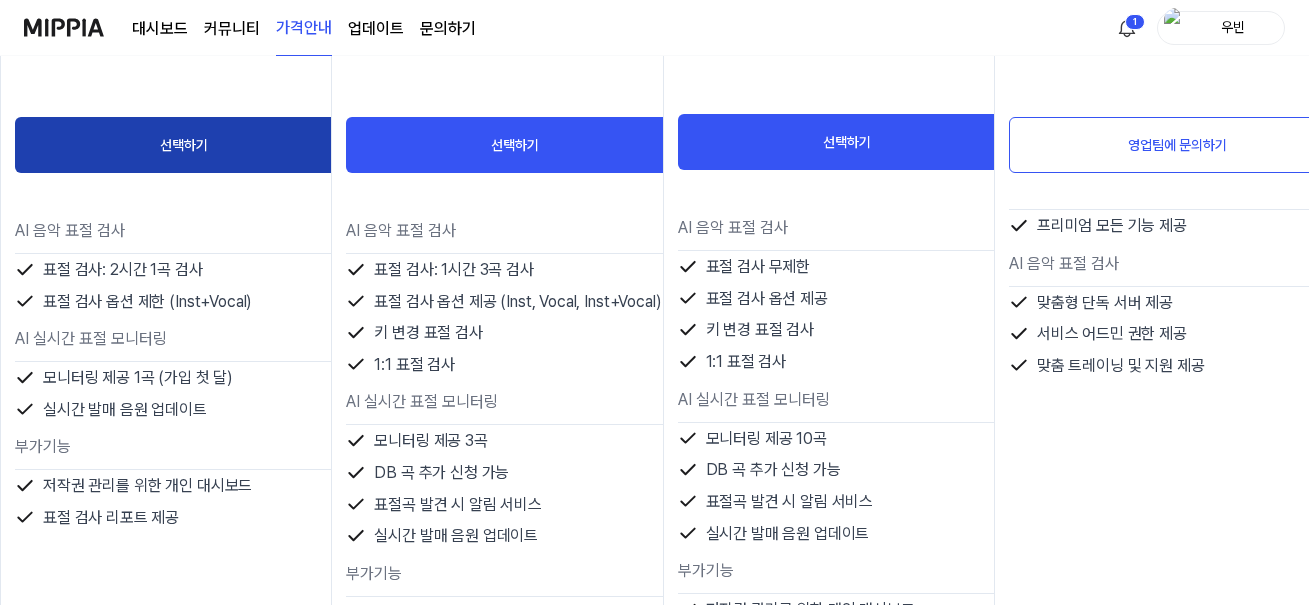 click on "선택하기" at bounding box center (184, 145) 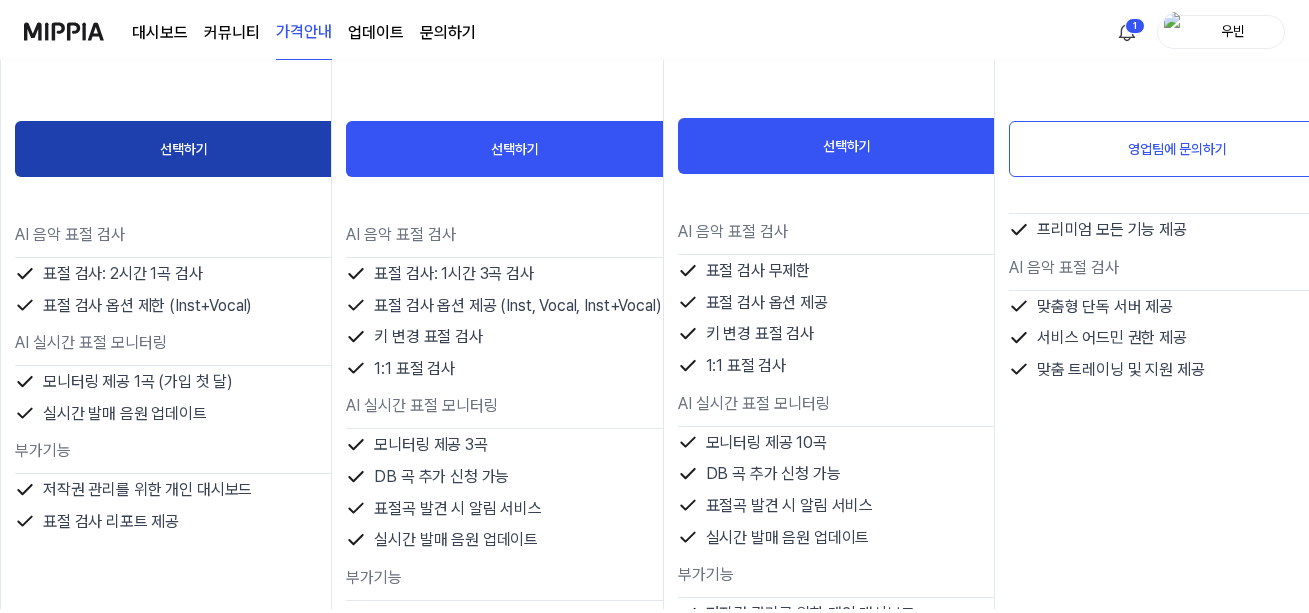 scroll, scrollTop: 0, scrollLeft: 0, axis: both 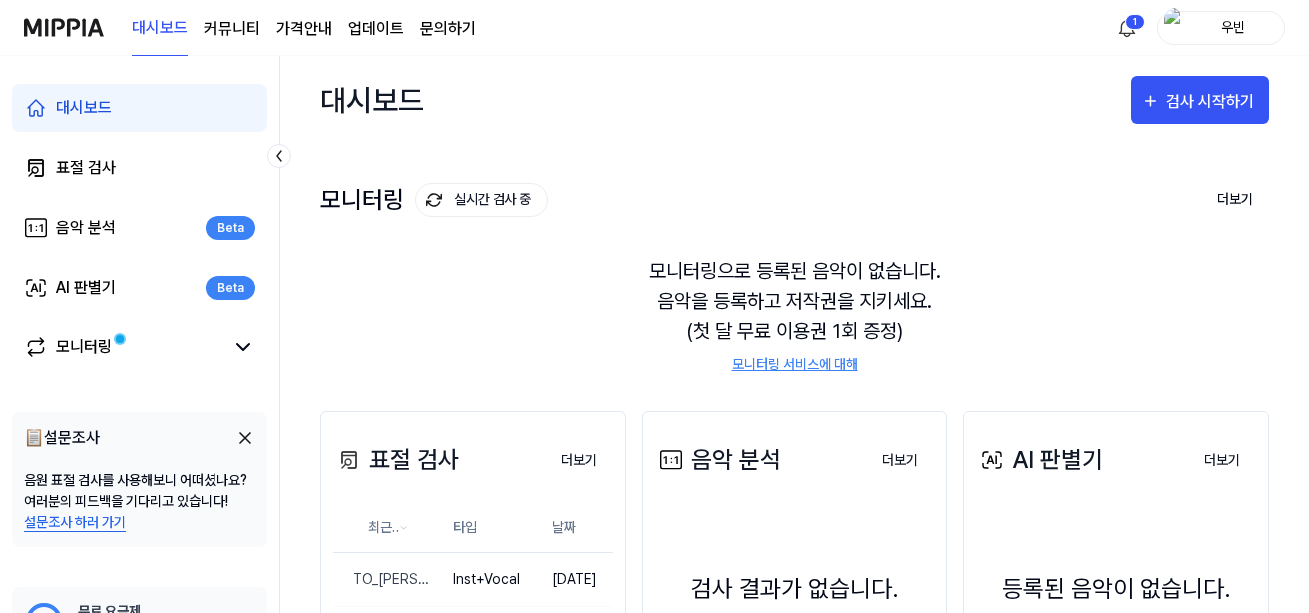 click on "대시보드 검사 시작하기 모니터링 실시간 검사 중 더보기 모니터링 모니터링으로 등록된 음악이 없습니다.
음악을 등록하고 저작권을 지키세요.
(첫 달 무료 이용권 1회 증정) 모니터링 서비스에 대해 표절 검사 더보기 표절 검사 최근 등록 순 타입 날짜 TO_[PERSON_NAME]_#2 삭제 Inst+Vocal [DATE] 더보기 음악 분석 더보기 음악 분석 검사 결과가 없습니다.
앨범 발매 전 표절 검사 해보세요. 음악 분석 더보기 AI 판별기 더보기 AI 판별기 등록된 음악이 없습니다.
음악을 등록하고 새로운 검사 결과를 받아보세요. AI 판별기 더보기" at bounding box center (794, 334) 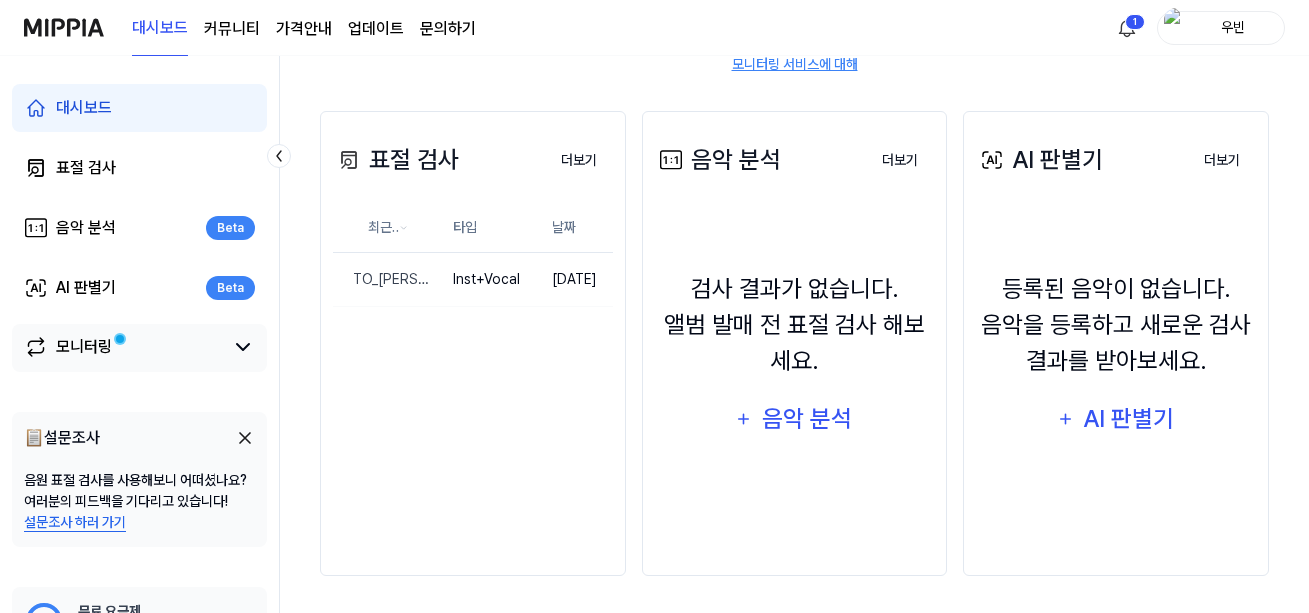 scroll, scrollTop: 303, scrollLeft: 0, axis: vertical 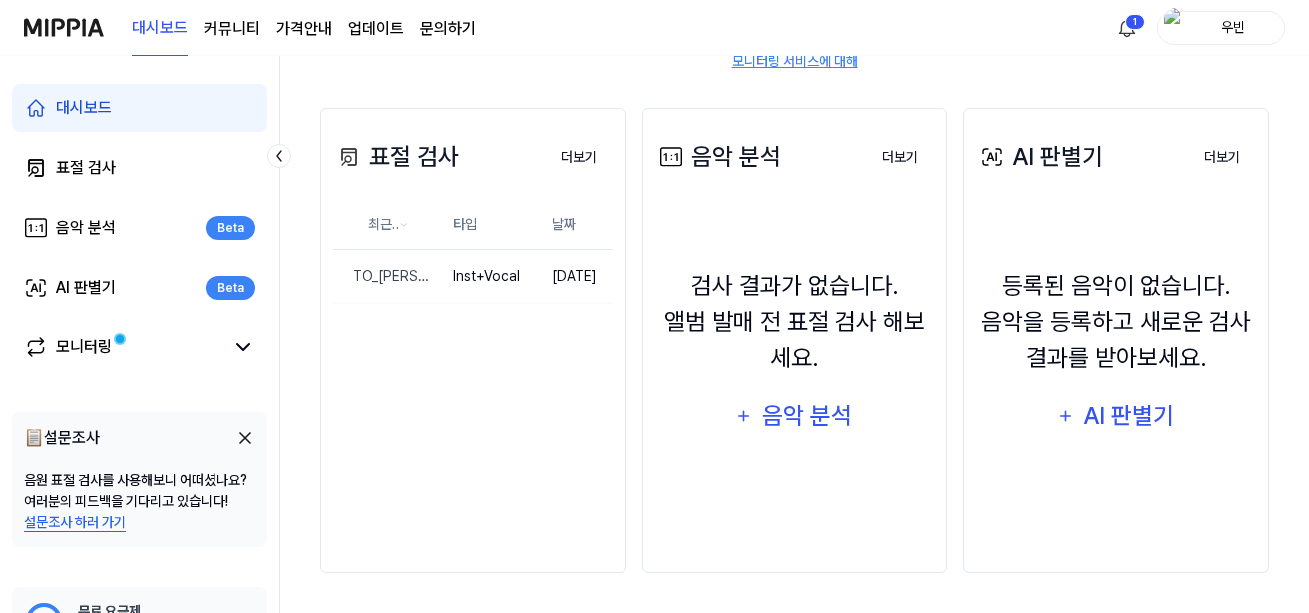 click at bounding box center [245, 438] 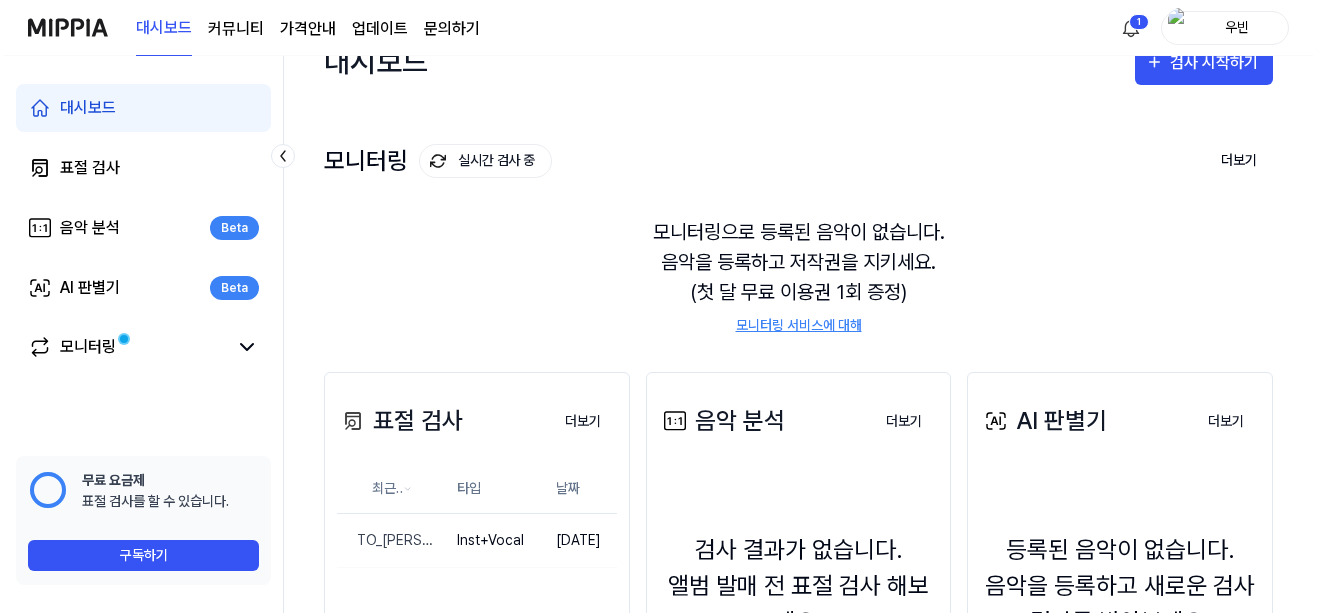 scroll, scrollTop: 3, scrollLeft: 0, axis: vertical 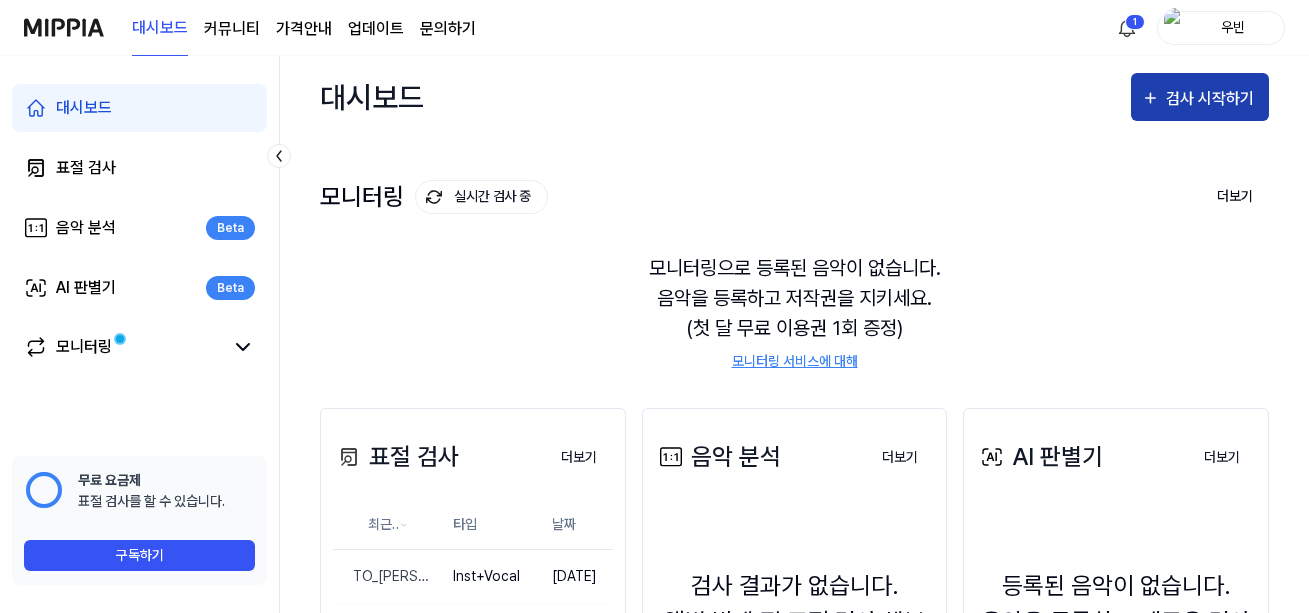 click on "검사 시작하기" at bounding box center (1212, 99) 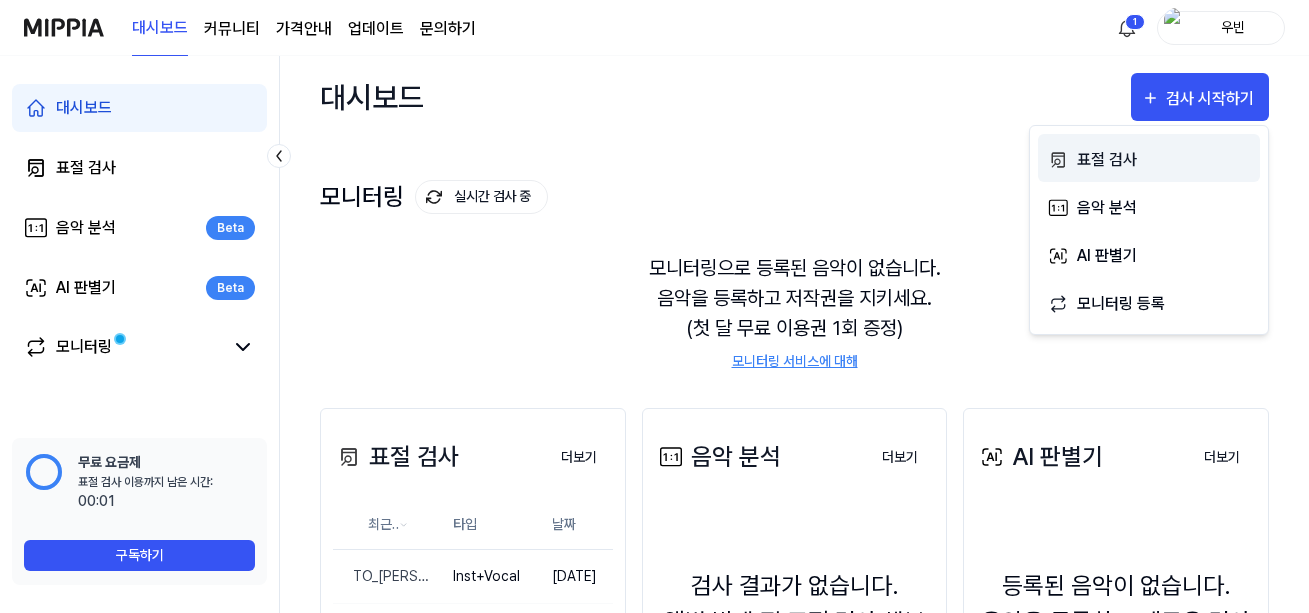 click on "표절 검사" at bounding box center (1164, 160) 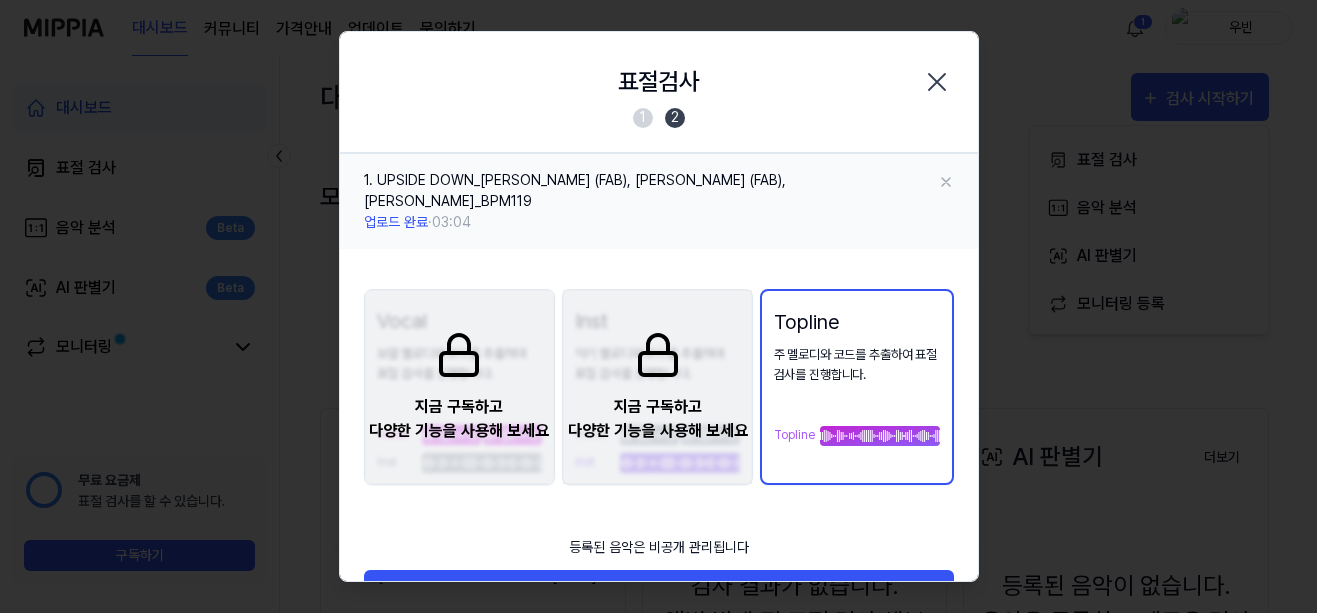 click on "지금 구독하고
다양한 기능을 사용해 보세요" at bounding box center (658, 387) 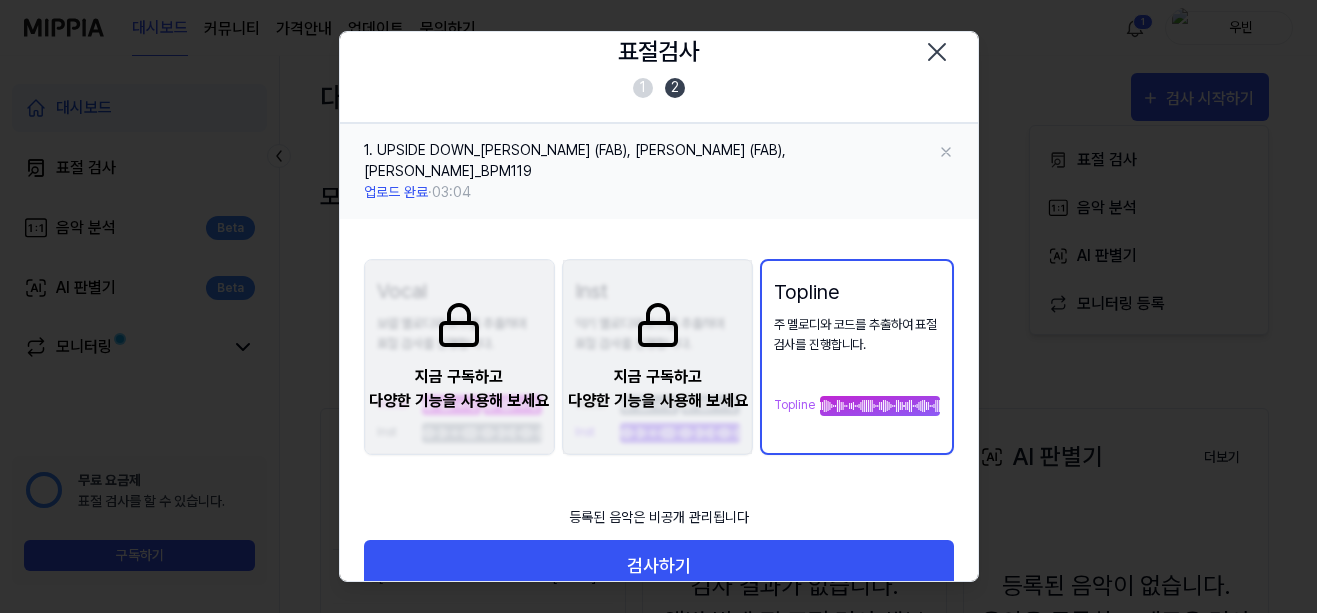 scroll, scrollTop: 44, scrollLeft: 0, axis: vertical 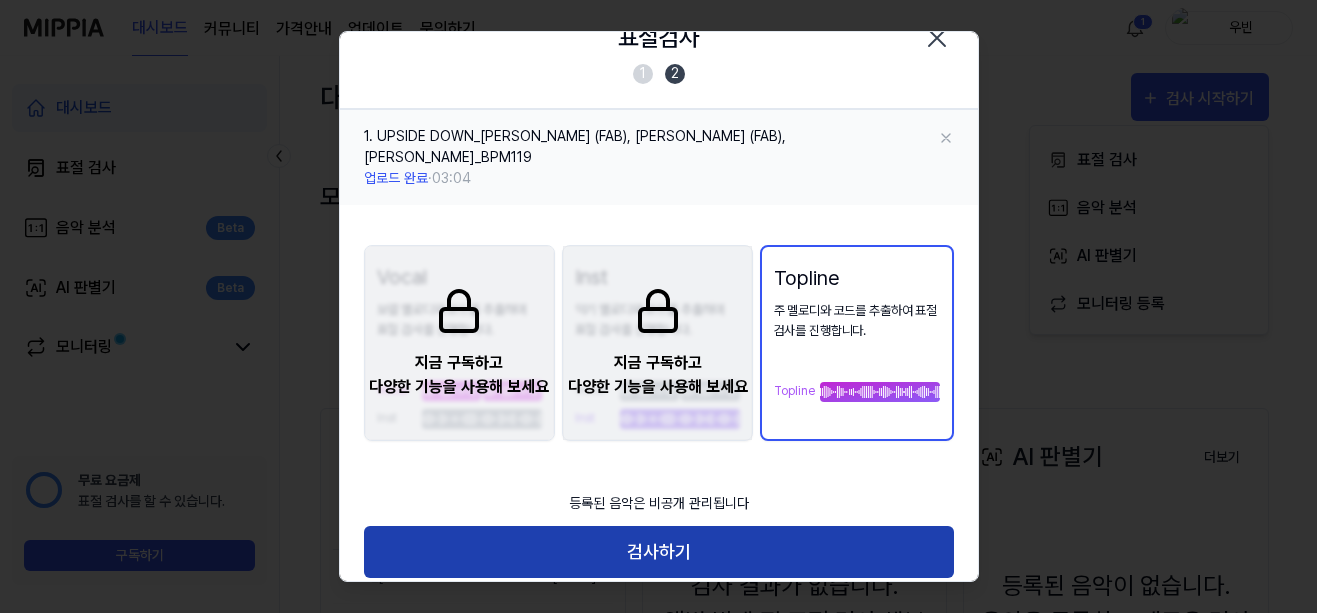 click on "검사하기" at bounding box center (659, 552) 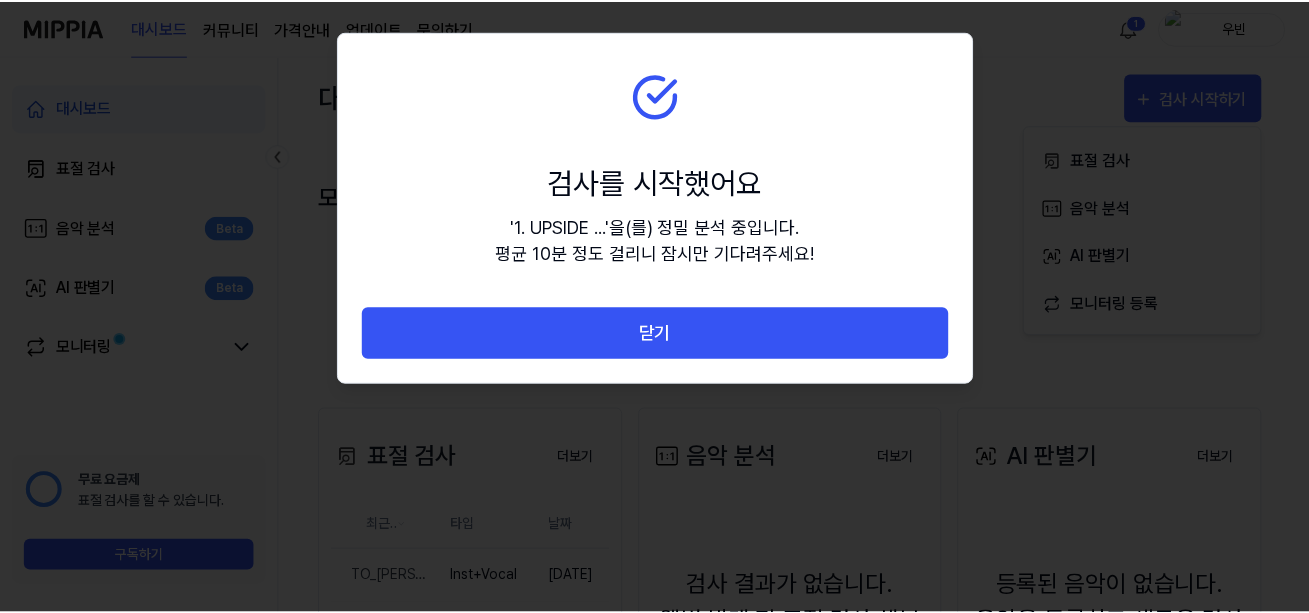 scroll, scrollTop: 0, scrollLeft: 0, axis: both 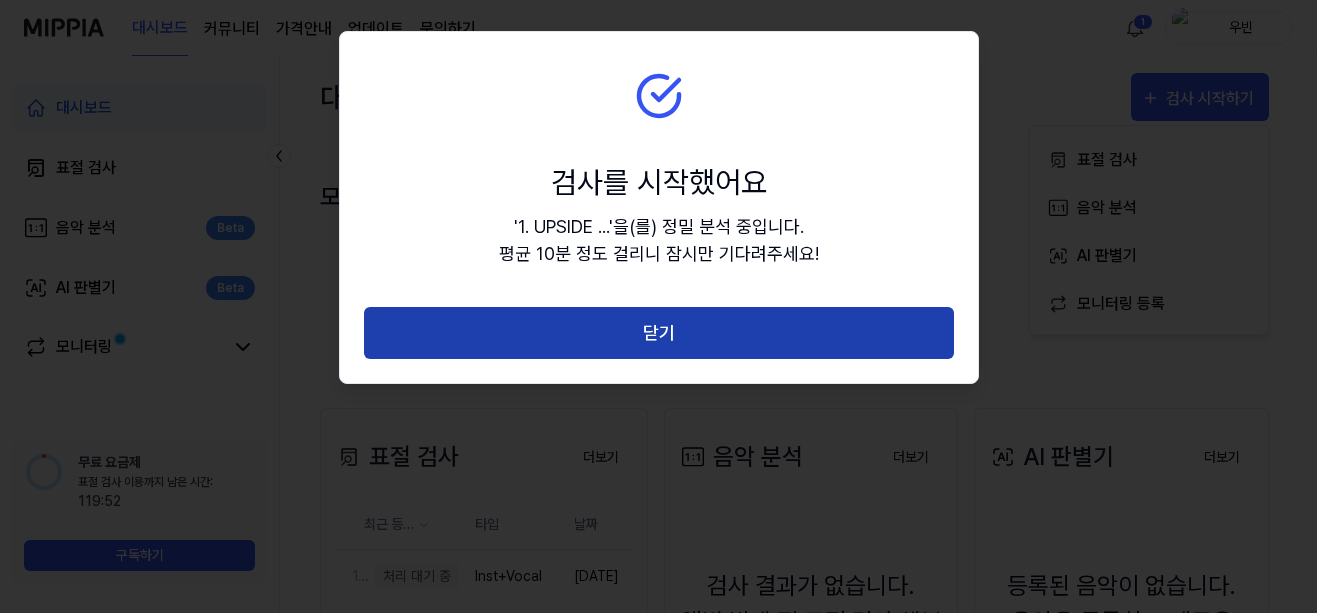 click on "닫기" at bounding box center (659, 333) 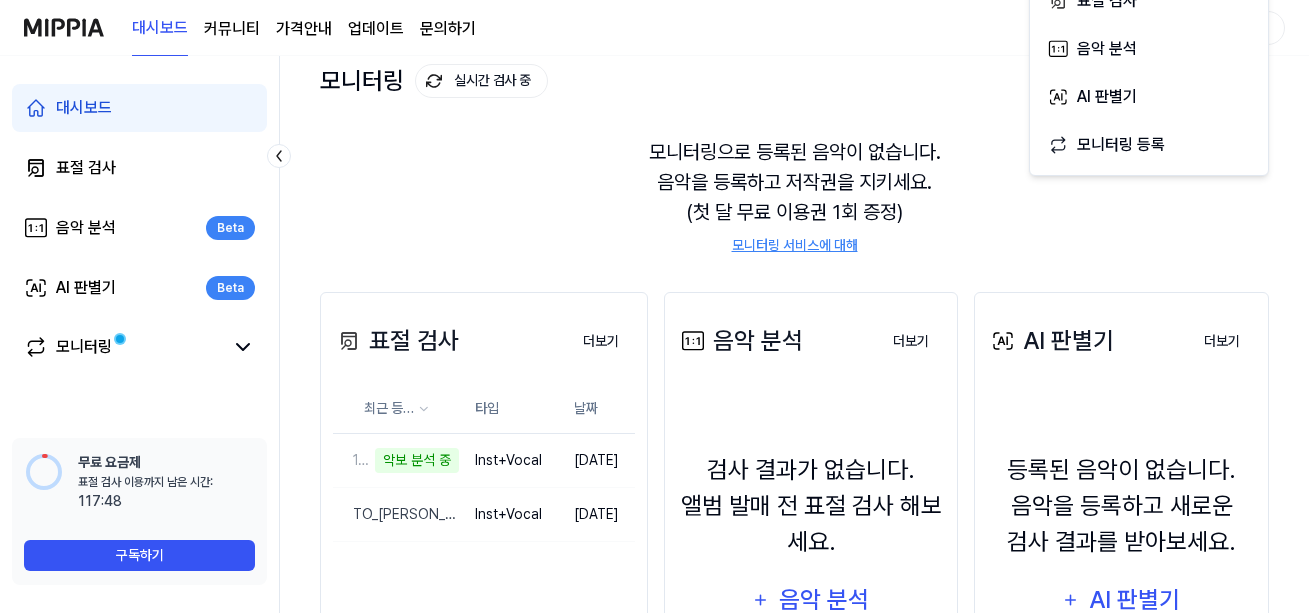 scroll, scrollTop: 303, scrollLeft: 0, axis: vertical 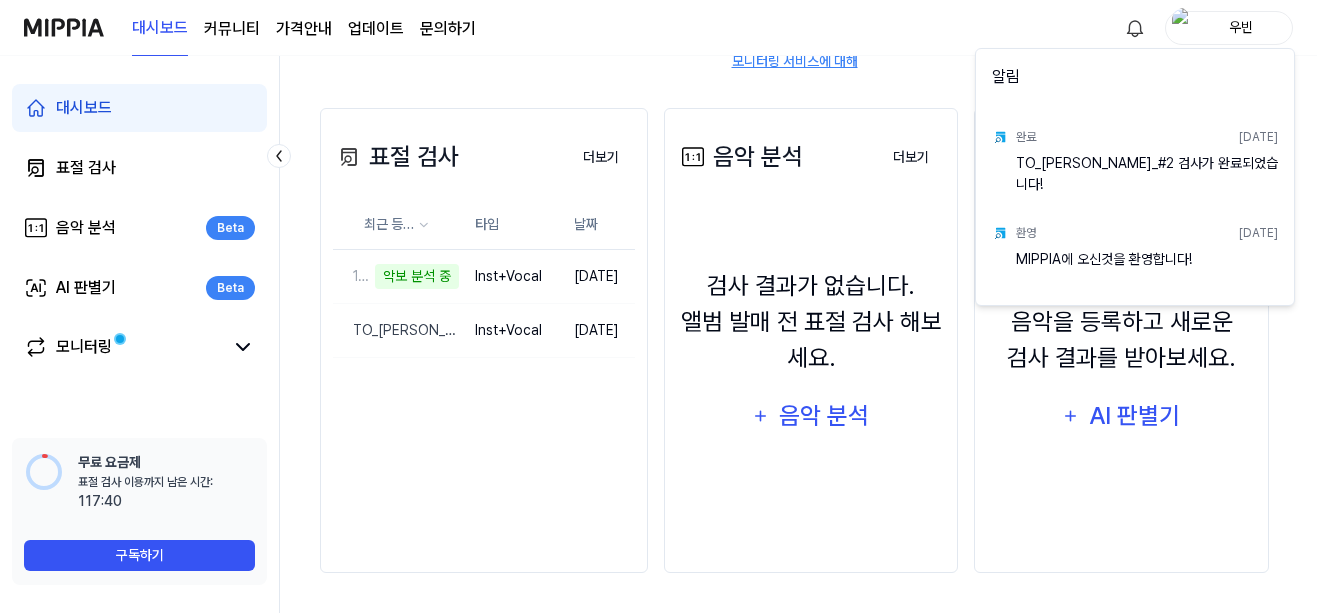 click on "대시보드 커뮤니티 가격안내 업데이트 문의하기 우빈 대시보드 표절 검사 음악 분석 Beta AI 판별기 Beta 모니터링 무료 요금제 표절 검사 이용까지 남은 시간:  이용 가능 시간:      117:40 구독하기 대시보드 검사 시작하기 모니터링 실시간 검사 중 더보기 모니터링 모니터링으로 등록된 음악이 없습니다.
음악을 등록하고 저작권을 지키세요.
(첫 달 무료 이용권 1회 증정) 모니터링 서비스에 대해 표절 검사 더보기 표절 검사 최근 등록 순 타입 날짜 1. UPSIDE DOWN_우빈 (FAB), [PERSON_NAME] (FAB), [PERSON_NAME]_BPM119 악보 분석 중 삭제 Inst+Vocal [DATE] TO_[PERSON_NAME]_#2 삭제 Inst+Vocal [DATE] 더보기 음악 분석 더보기 음악 분석 검사 결과가 없습니다.
앨범 발매 전 표절 검사 해보세요. 음악 분석 더보기 AI 판별기 더보기 AI 판별기 AI 판별기 더보기 알림 완료 [DATE] TO_[PERSON_NAME]_#2 검사가 완료되었습니다!" at bounding box center (658, 3) 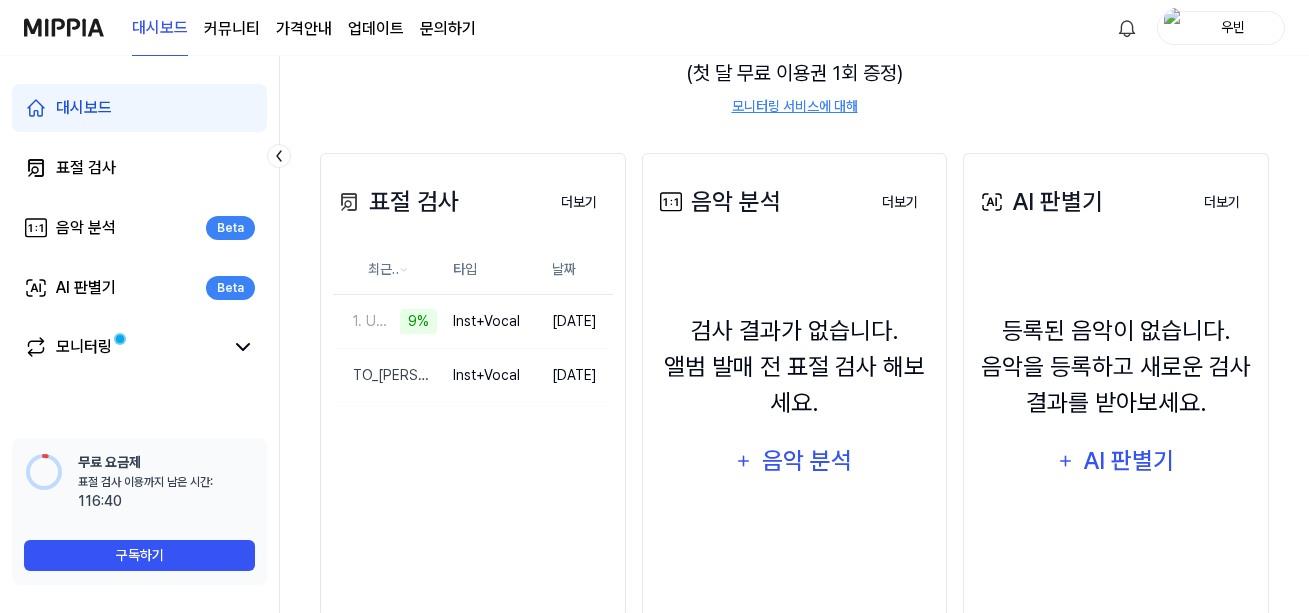 scroll, scrollTop: 303, scrollLeft: 0, axis: vertical 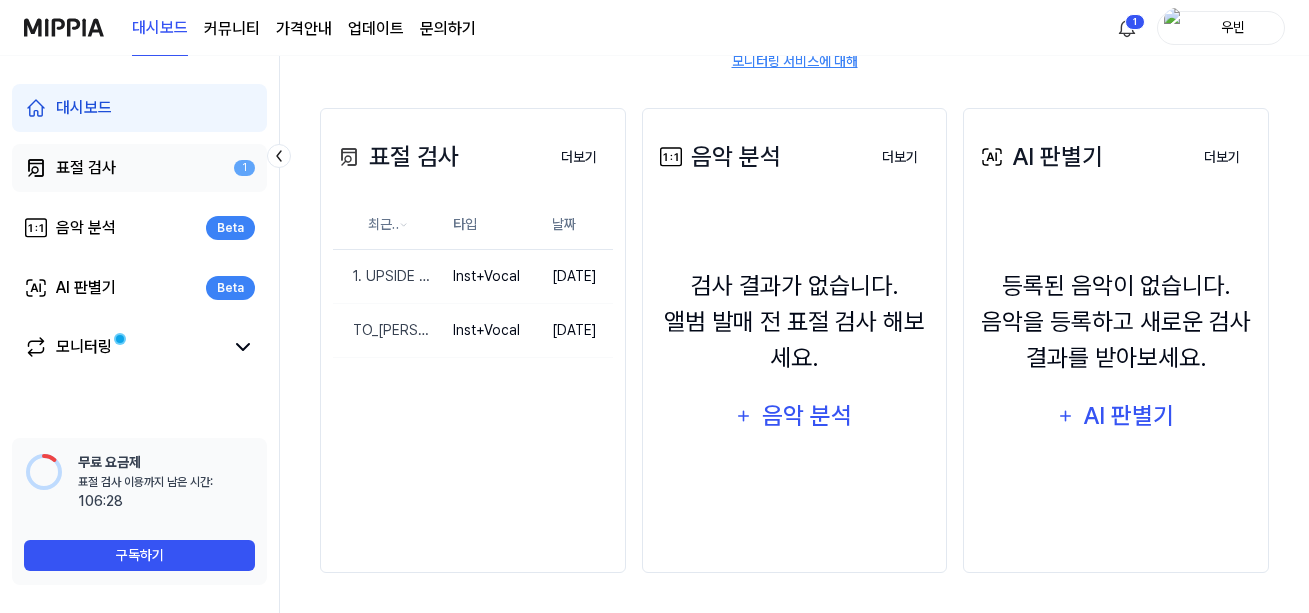 click on "표절 검사 1" at bounding box center [139, 168] 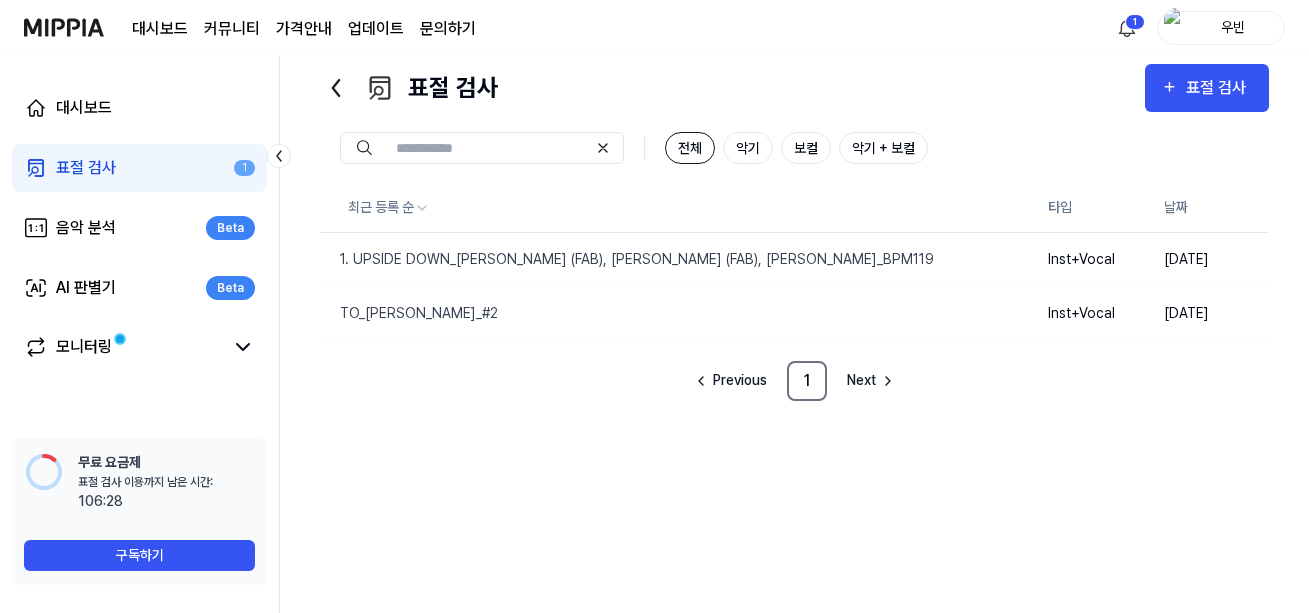 scroll, scrollTop: 45, scrollLeft: 0, axis: vertical 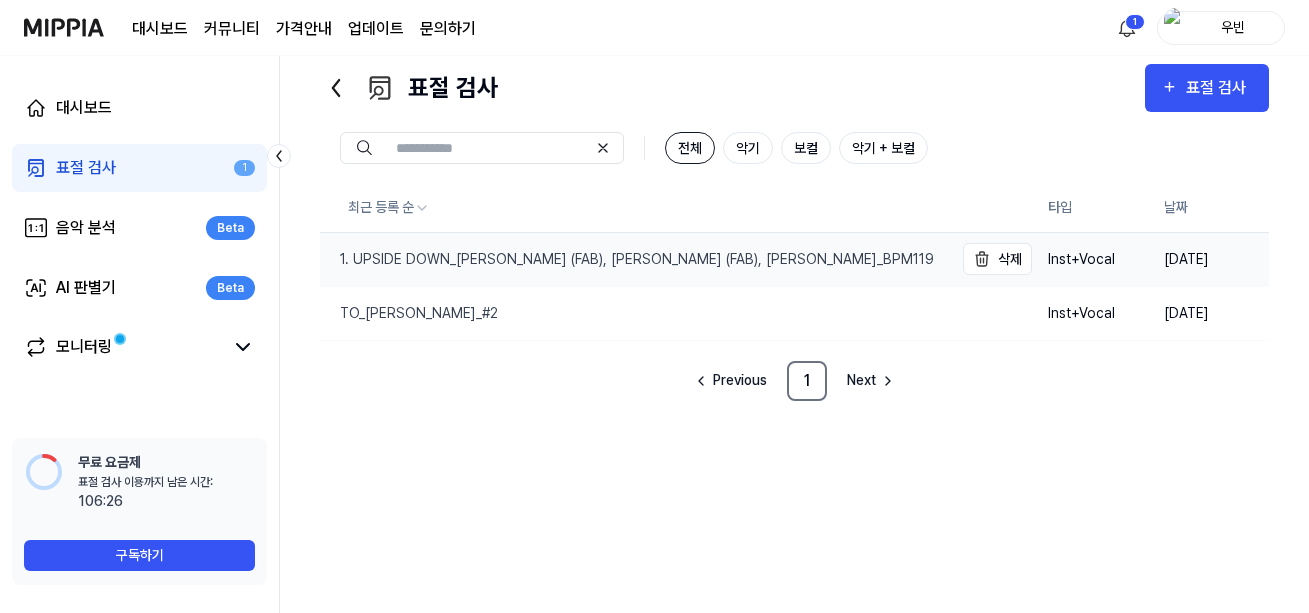 click on "1. UPSIDE DOWN_[PERSON_NAME] (FAB), [PERSON_NAME] (FAB), [PERSON_NAME]_BPM119" at bounding box center (627, 259) 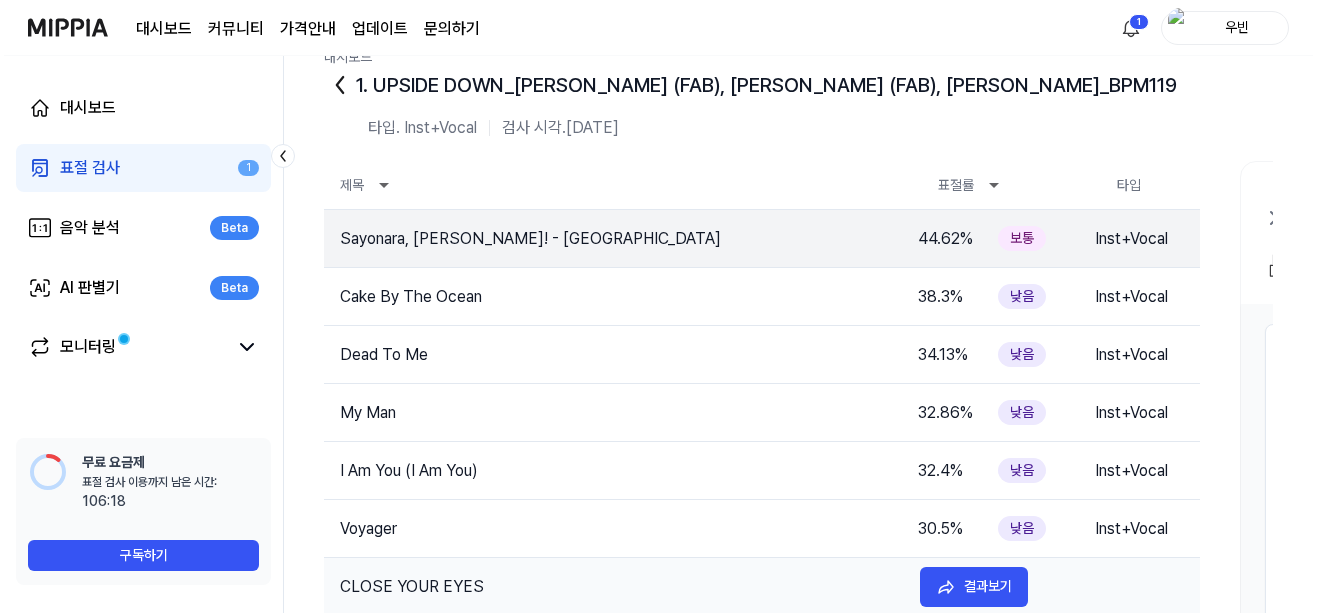 scroll, scrollTop: 0, scrollLeft: 0, axis: both 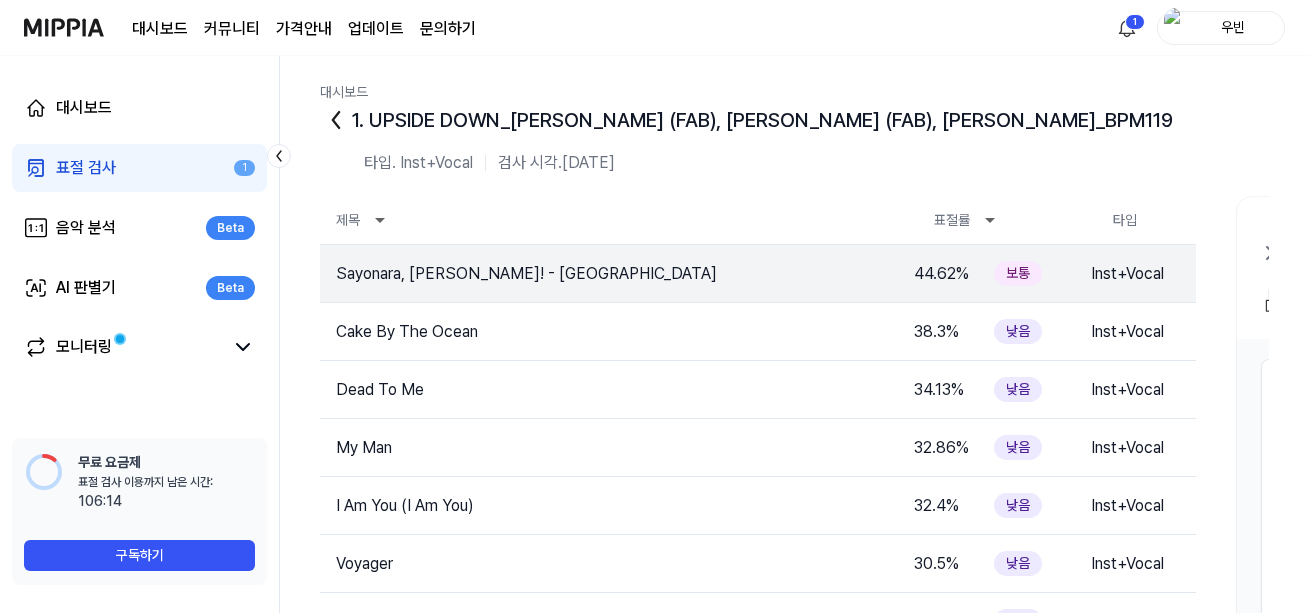 click on "대시보드 1. UPSIDE DOWN_[PERSON_NAME] (FAB), [PERSON_NAME] (FAB), [PERSON_NAME]_BPM119 타입.    Inst+Vocal 검사 시각.  [DATE] 제목 표절률 타입 Sayonara, [PERSON_NAME]! - Sayonara 44.62  % 보통 Inst+Vocal 결과보기 Cake By The Ocean 38.3  % 낮음 Inst+Vocal 결과보기 Dead To Me 34.13  % 낮음 Inst+Vocal 결과보기 My Man [DEMOGRAPHIC_DATA].86  % 낮음 Inst+Vocal 결과보기 I Am You (I Am You) 32.4  % 낮음 Inst+Vocal 결과보기 Voyager 30.5  % 낮음 Inst+Vocal 결과보기 CLOSE YOUR EYES 30.48  % 낮음 Inst+Vocal 결과보기 Out Louder 30.1  % 낮음 Inst+Vocal 결과보기 Waiting for You 29.92  % 안전 Inst+Vocal 결과보기 Fairy Tail - [US_STATE] Theme 29.81  % 안전 Inst+Vocal 결과보기 1. UPSIDE DOWN_[PERSON_NAME] (FAB), [PERSON_NAME] (FAB), [PERSON_NAME]_BPM119 결과보기 PDF 다운로드 공유하기   결과 검사 음원 1. UPSIDE DOWN_[PERSON_NAME] (FAB), [PERSON_NAME] (FAB), [PERSON_NAME]_BPM119 비교 음원 Sayonara, [PERSON_NAME]! - Sayonara 전체 표절률 44.62 % 표절률 판단 기준 보통 0 8 16 24" at bounding box center [794, 334] 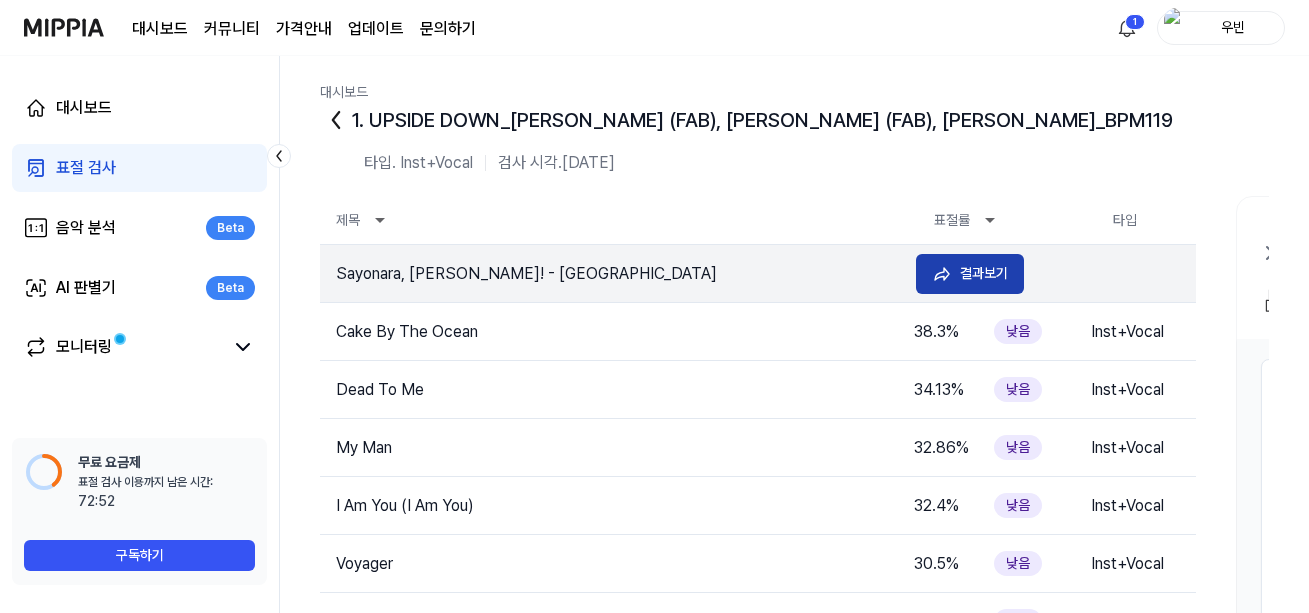 click 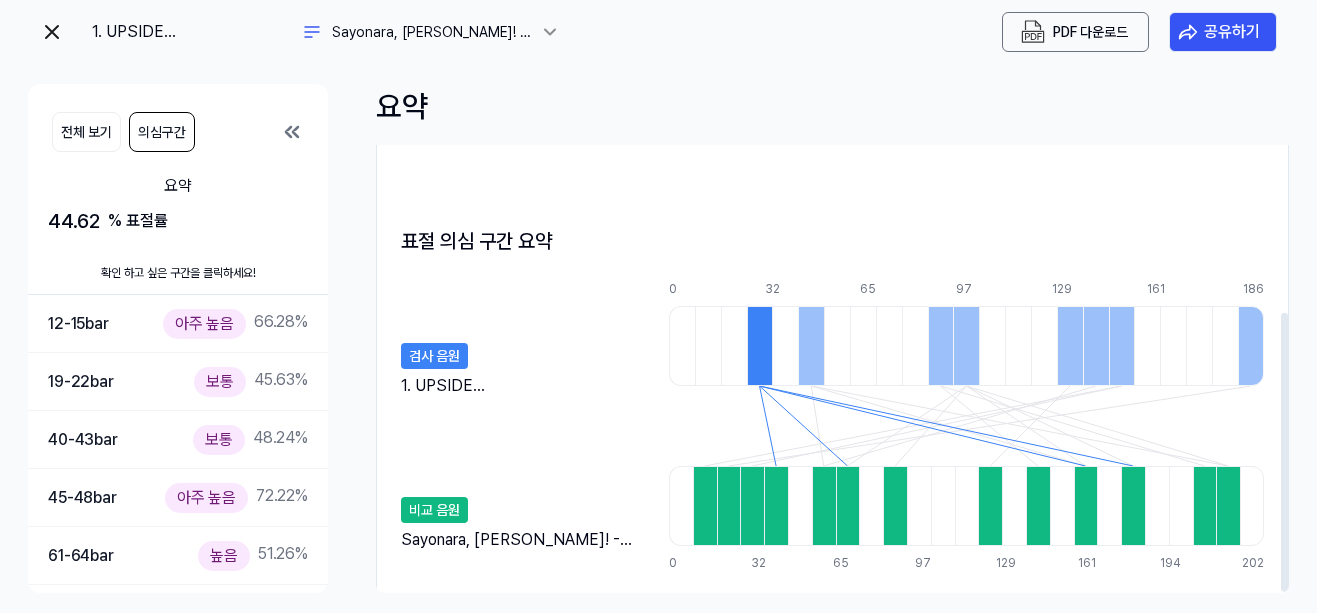 scroll, scrollTop: 269, scrollLeft: 0, axis: vertical 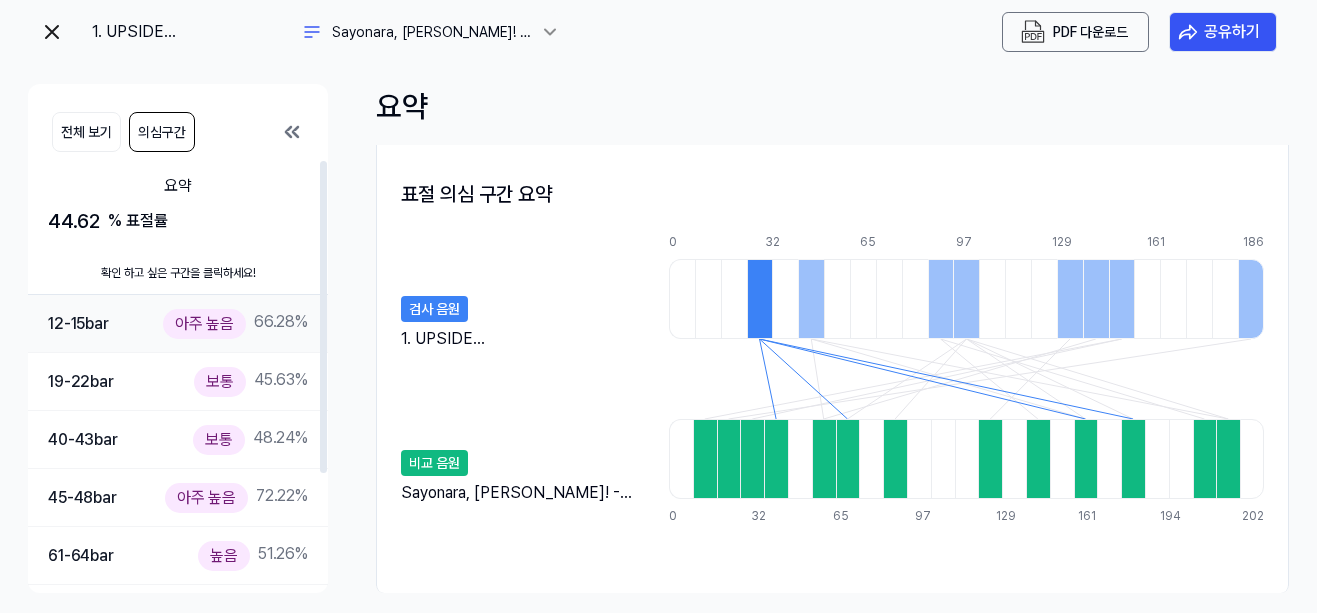 click on "12-15  bar" at bounding box center [78, 324] 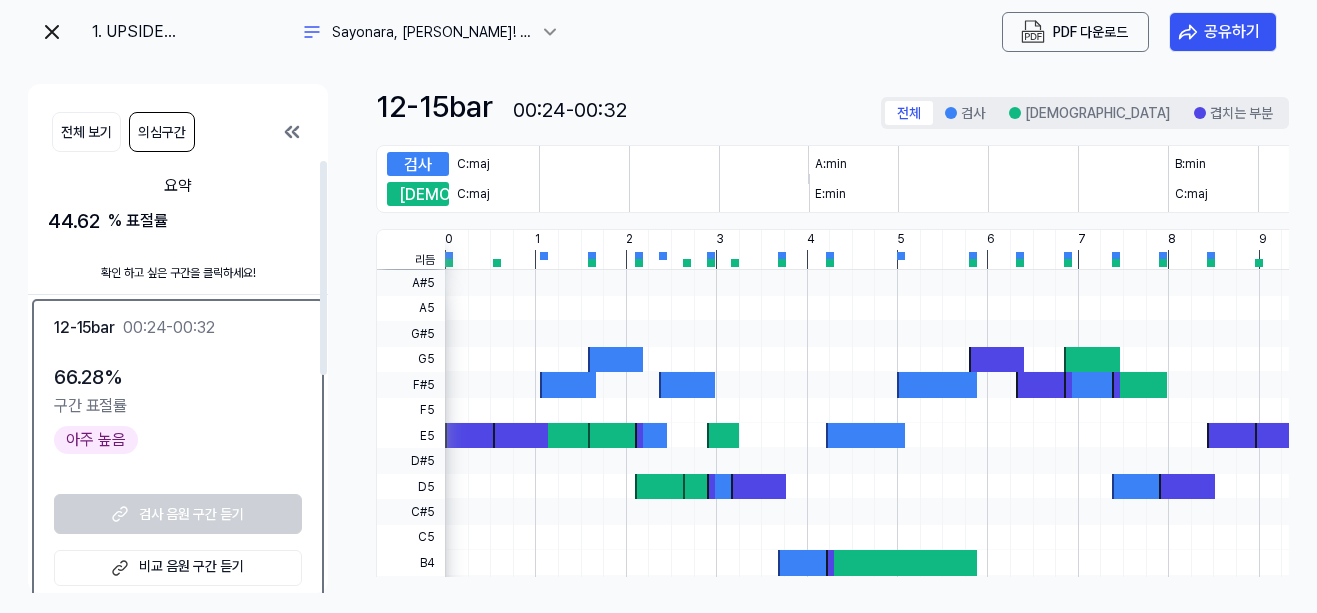 click on "검사 음원 구간 듣기 비교 음원 구간 듣기" at bounding box center (178, 540) 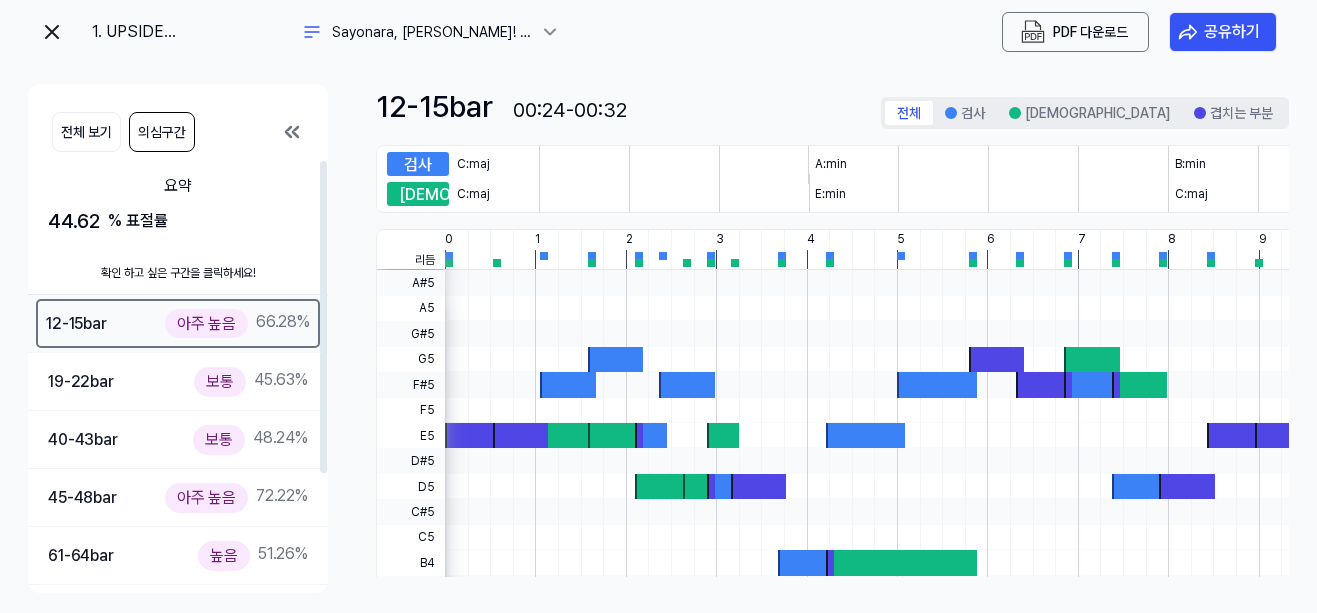 click on "12-15  bar 아주 높음 66.28 %" at bounding box center (178, 323) 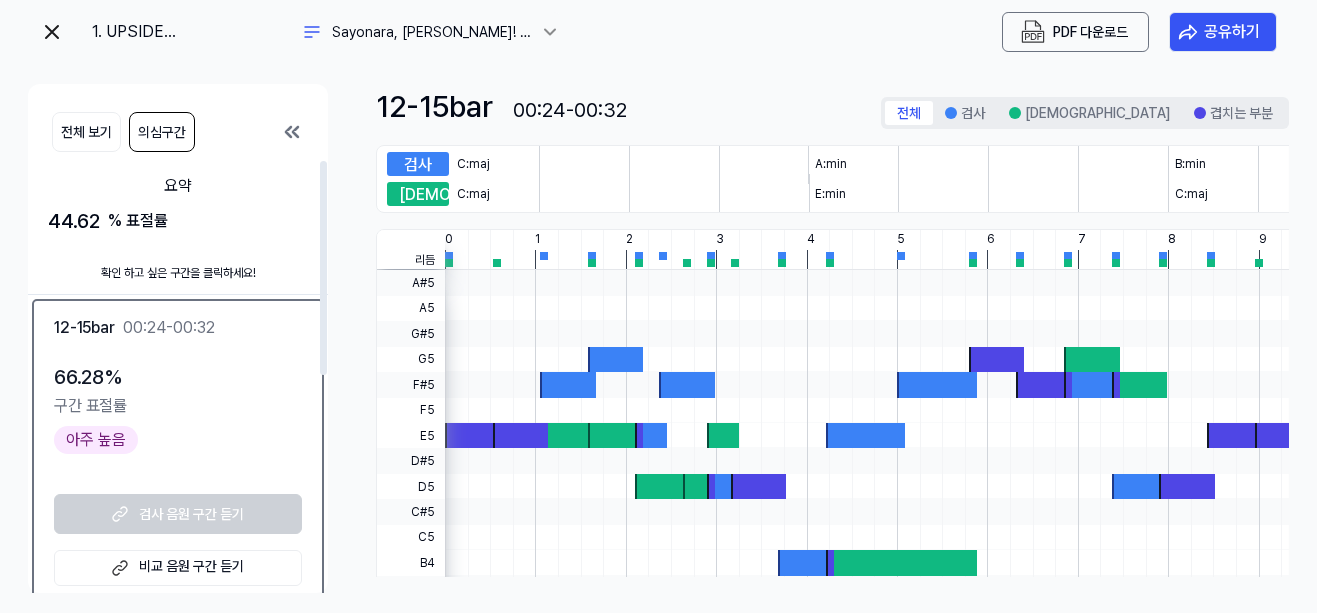 click on "비교 음원 구간 듣기" at bounding box center (178, 568) 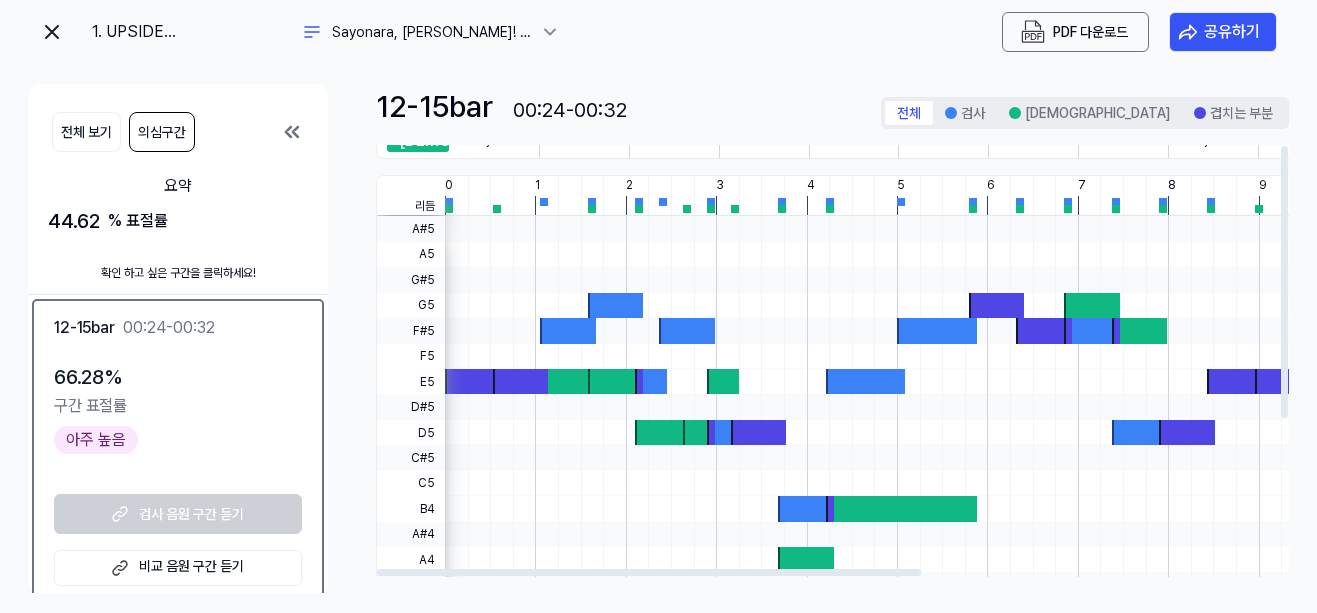 scroll, scrollTop: 100, scrollLeft: 0, axis: vertical 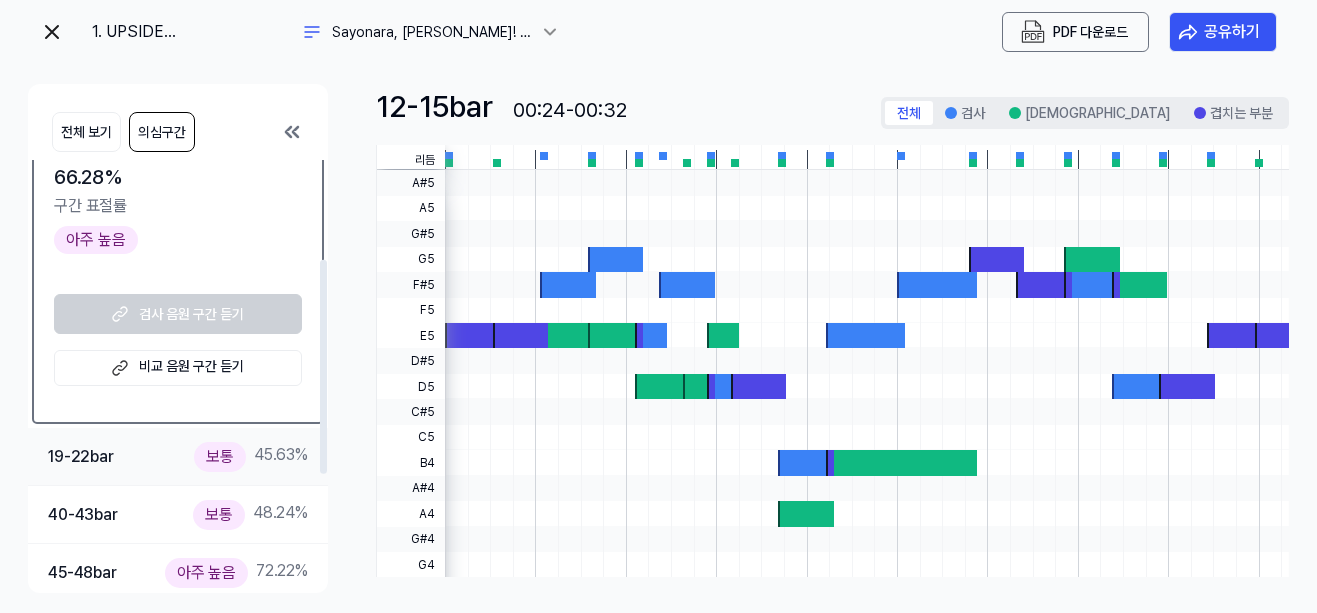 click on "19-22  bar 보통 45.63 %" at bounding box center (178, 456) 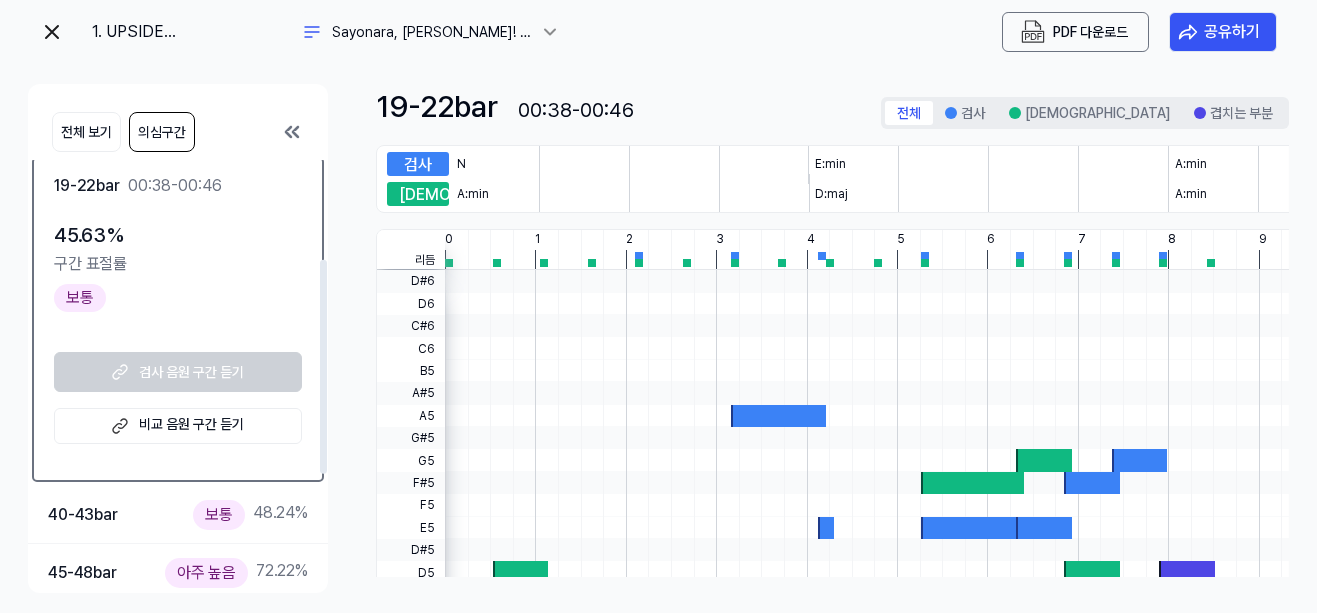 click on "비교 음원 구간 듣기" at bounding box center [178, 426] 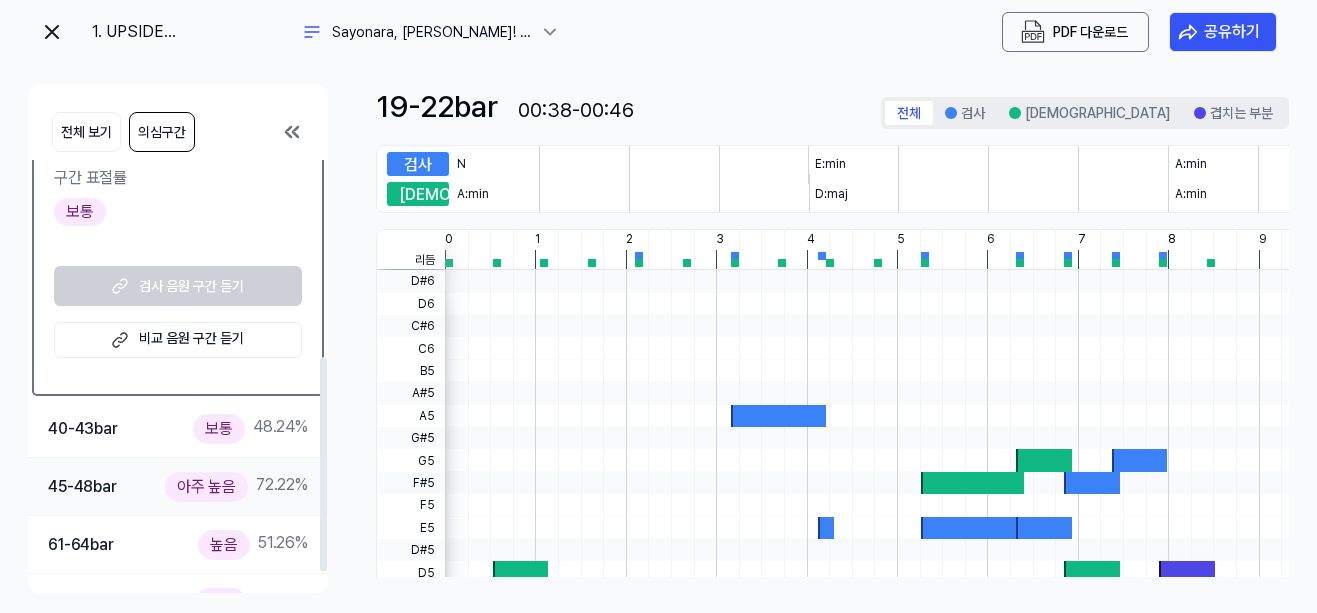 scroll, scrollTop: 400, scrollLeft: 0, axis: vertical 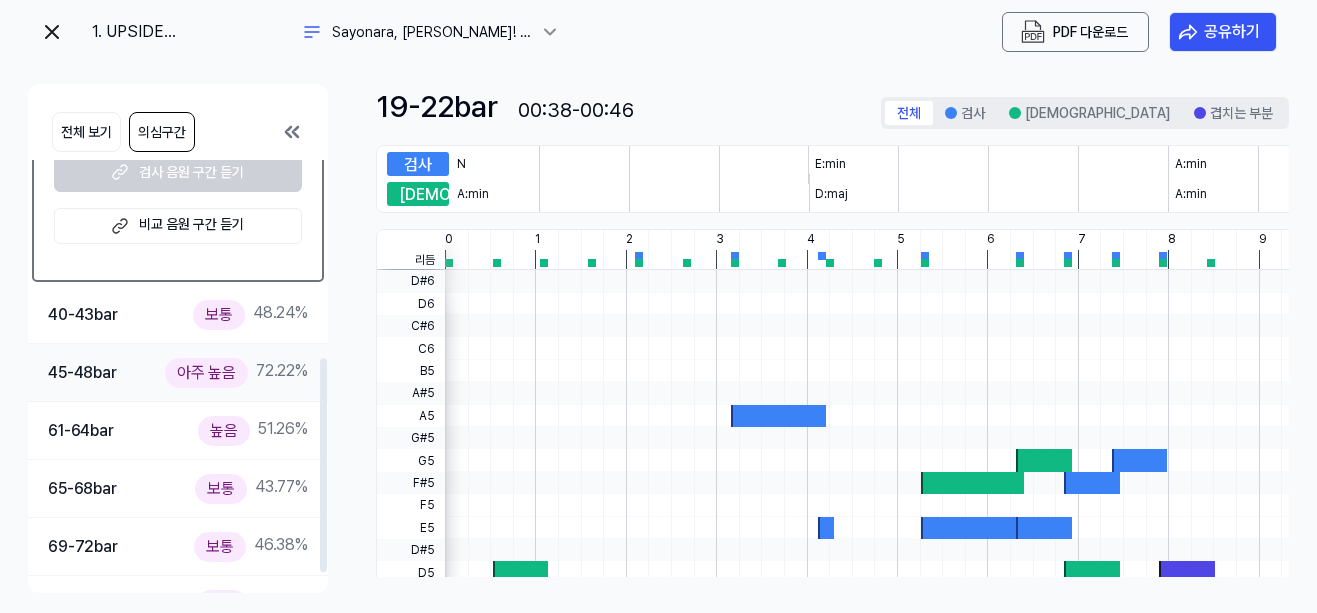 click on "45-48  bar 아주 높음 72.22 %" at bounding box center [178, 372] 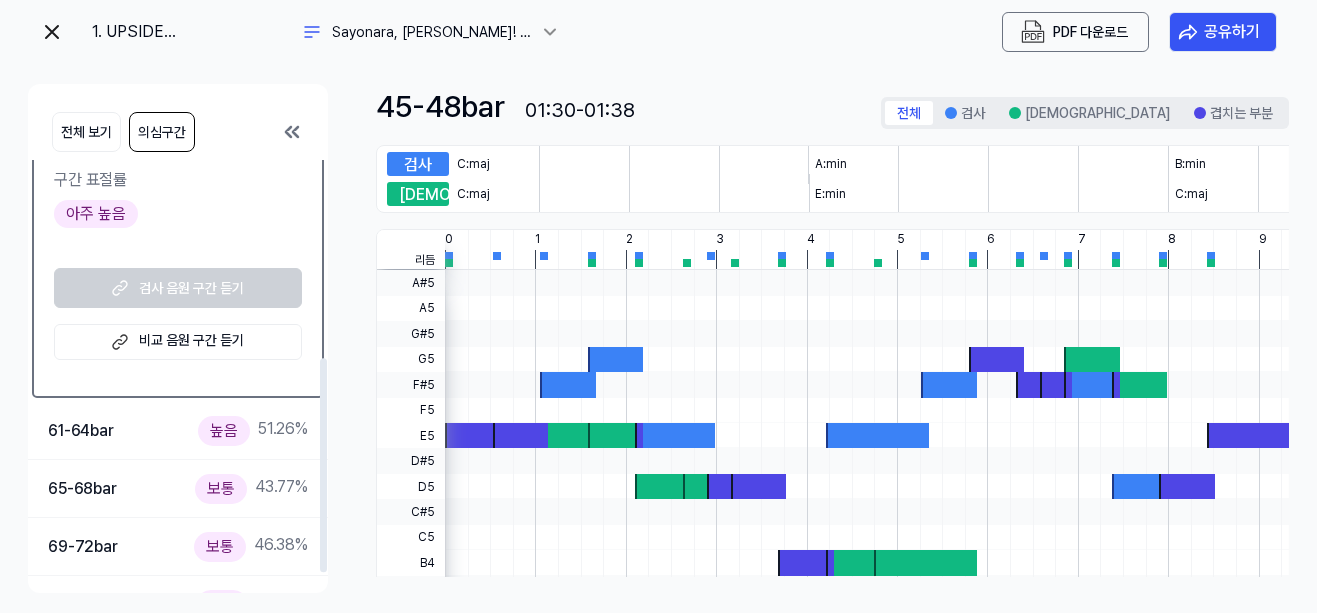 click on "비교 음원 구간 듣기" at bounding box center [178, 342] 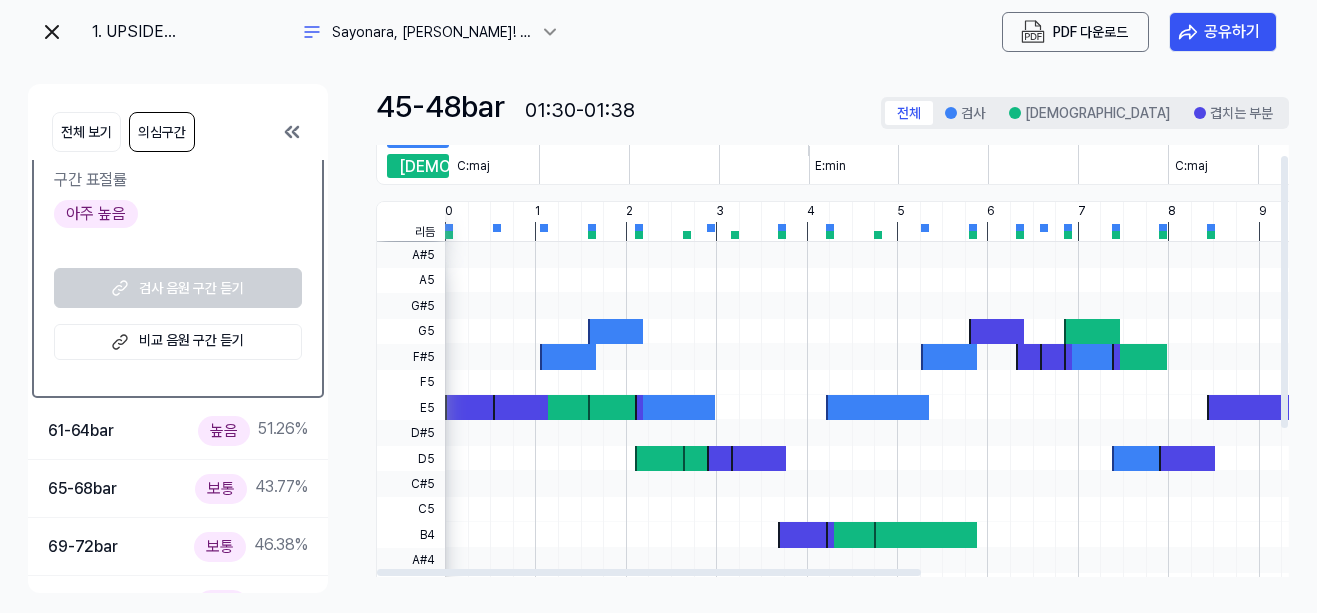 scroll, scrollTop: 0, scrollLeft: 0, axis: both 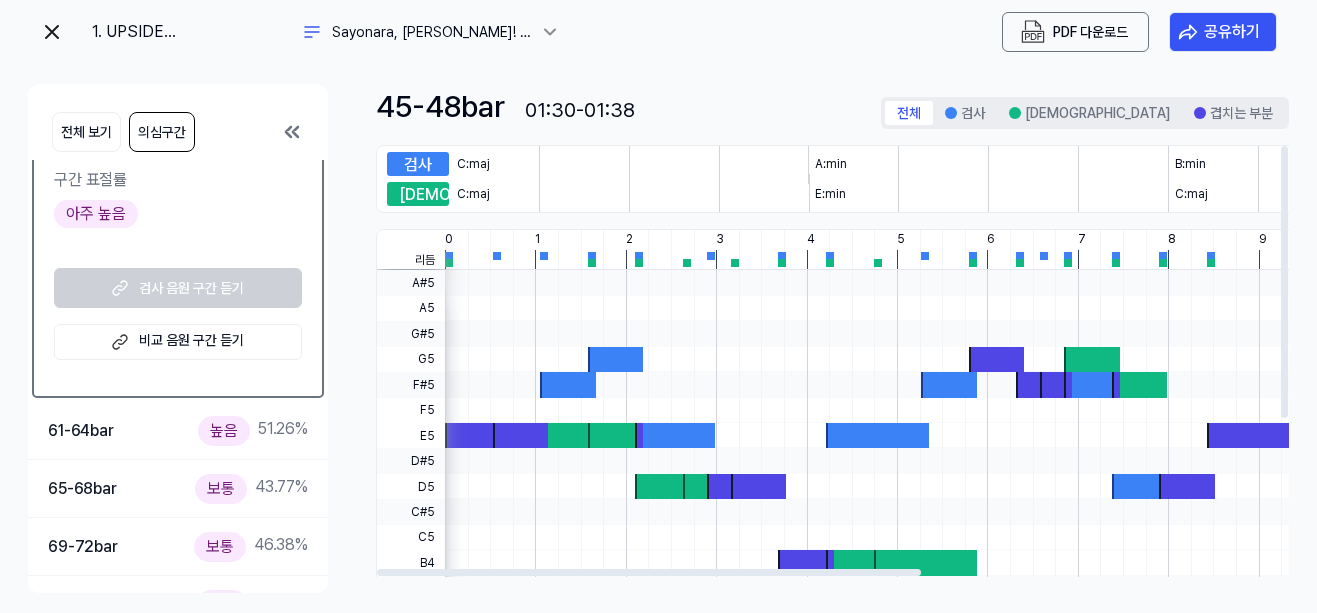 click at bounding box center (1140, 486) 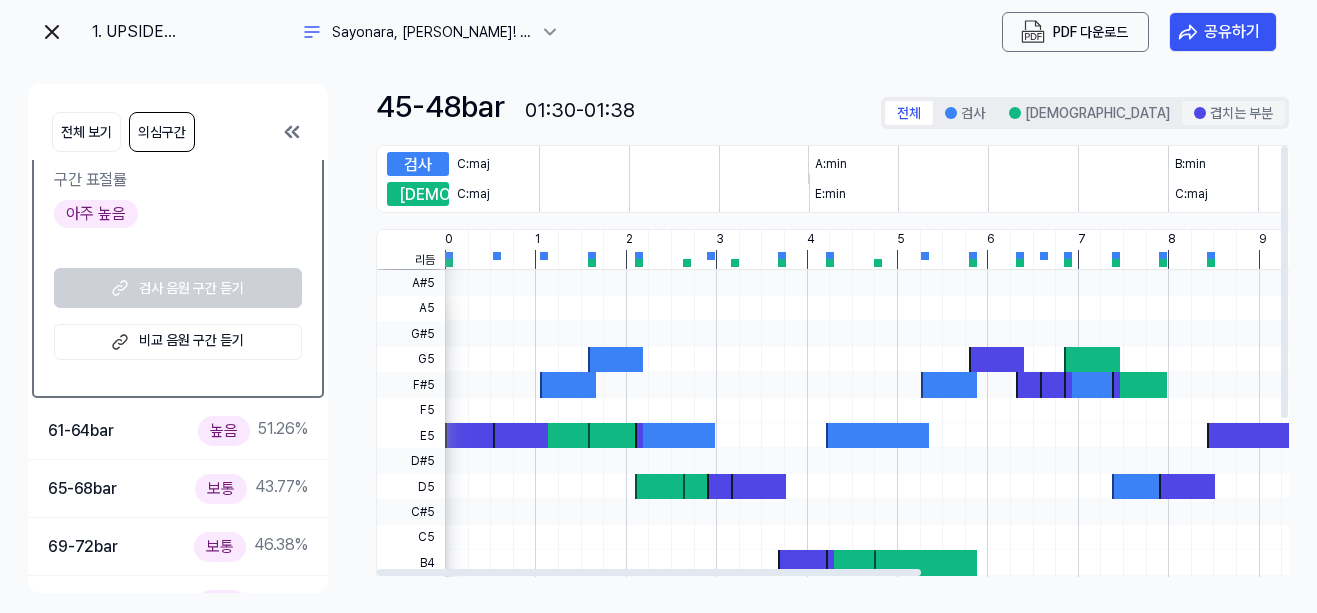 click on "겹치는 부분" at bounding box center (1233, 113) 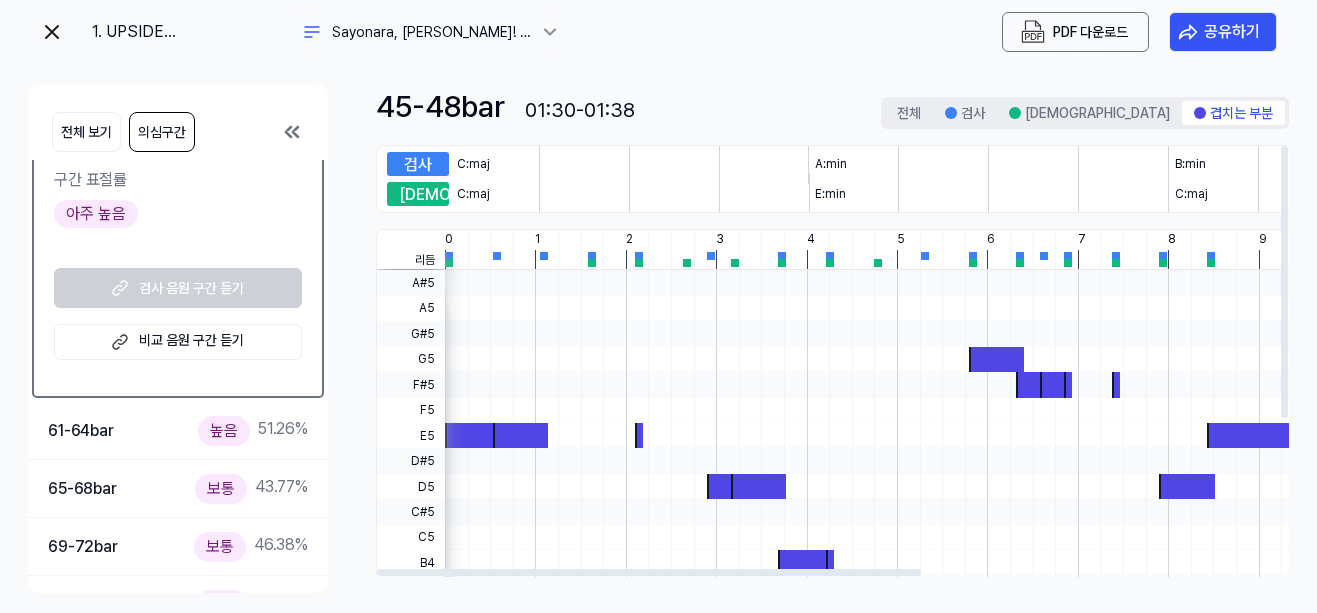 click at bounding box center [1056, 384] 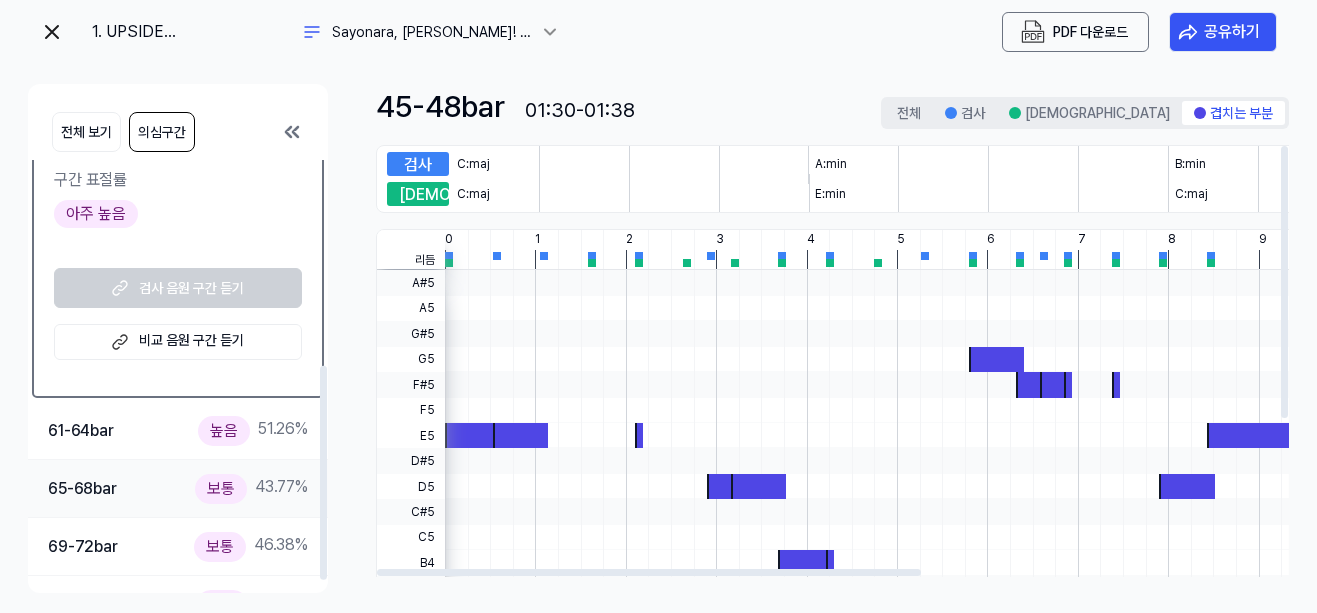 scroll, scrollTop: 441, scrollLeft: 0, axis: vertical 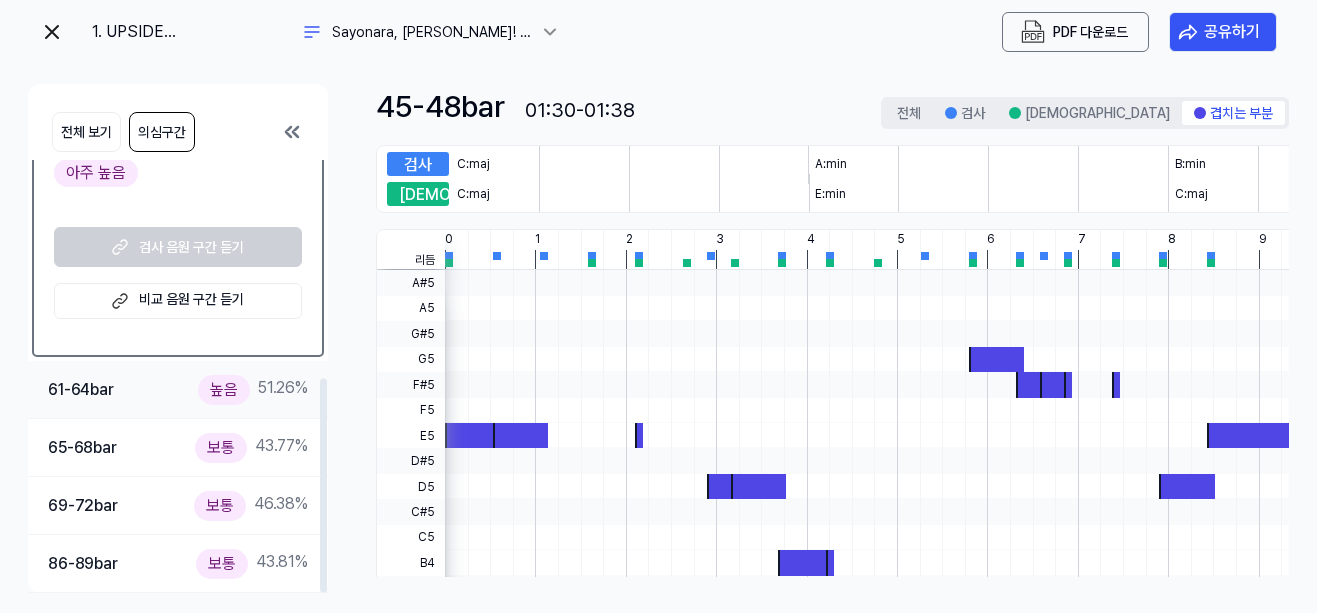 click on "61-64  bar 높음 51.26 %" at bounding box center [178, 389] 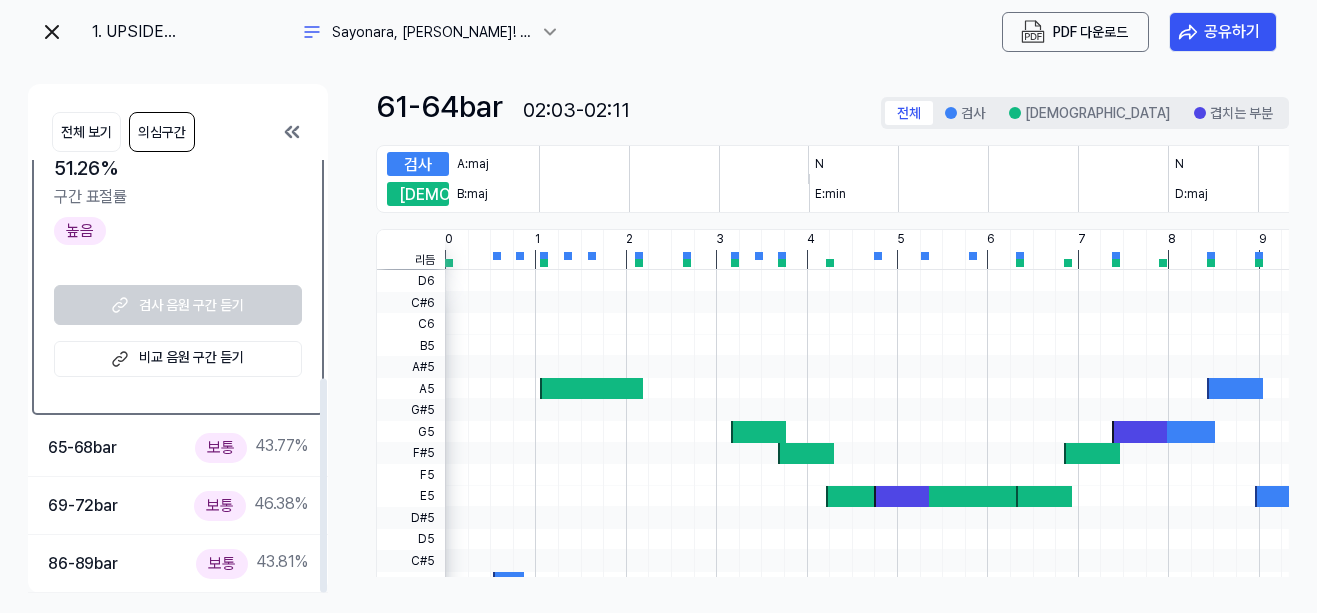 click on "비교 음원 구간 듣기" at bounding box center [178, 359] 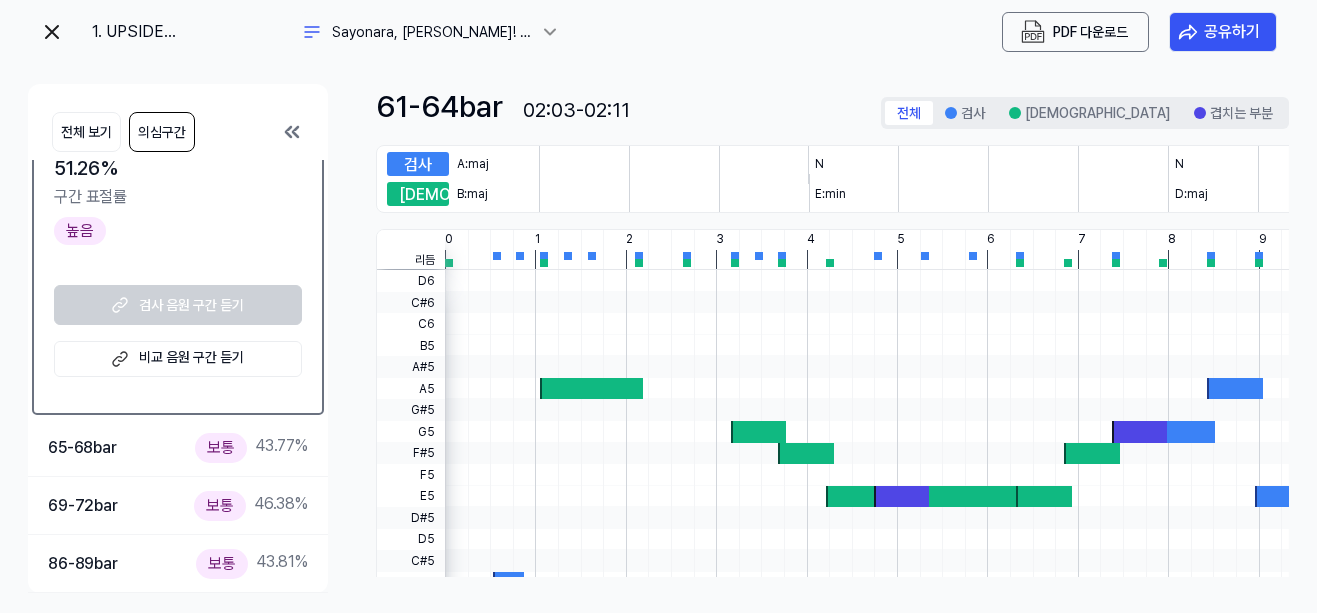 click on "1. UPSIDE DOWN_[PERSON_NAME] (FAB), [PERSON_NAME] (FAB), [PERSON_NAME]_BPM119 [PERSON_NAME], [PERSON_NAME]! - [GEOGRAPHIC_DATA] PDF 다운로드 공유하기 전체 보기 의심구간 요약 44.62    %   표절률 확인 하고 싶은 구간을 클릭하세요!  12-15  bar 아주 높음 66.28 %  19-22  bar 보통 45.63 %  40-43  bar 보통 48.24 %  45-48  bar 아주 높음 72.22 %  61-64  bar 02:03-02:11  51.26  % 구간 표절률 높음 검사 음원 구간 듣기 비교 음원 구간 듣기  65-68  bar 보통 43.77 %  69-72  bar 보통 46.38 %  86-89  bar 보통 43.81 %  61-64  bar 02:03-02:11  전체 검사 비교 겹치는 부분 검사 A:maj N N N 비교 B:maj E:min D:maj E:min 리듬 0 1 2 3 4 5 6 7 8 9 10 11 12 13 14 15 16 D6 C#6 C6 B5 A#5 A5 G#5 G5 F#5 F5 E5 D#5 D5 C#5 C5 B4 A#4 A4 G#4 G4 F#4 F4 E4 D#4 D4 C#4" at bounding box center [658, 306] 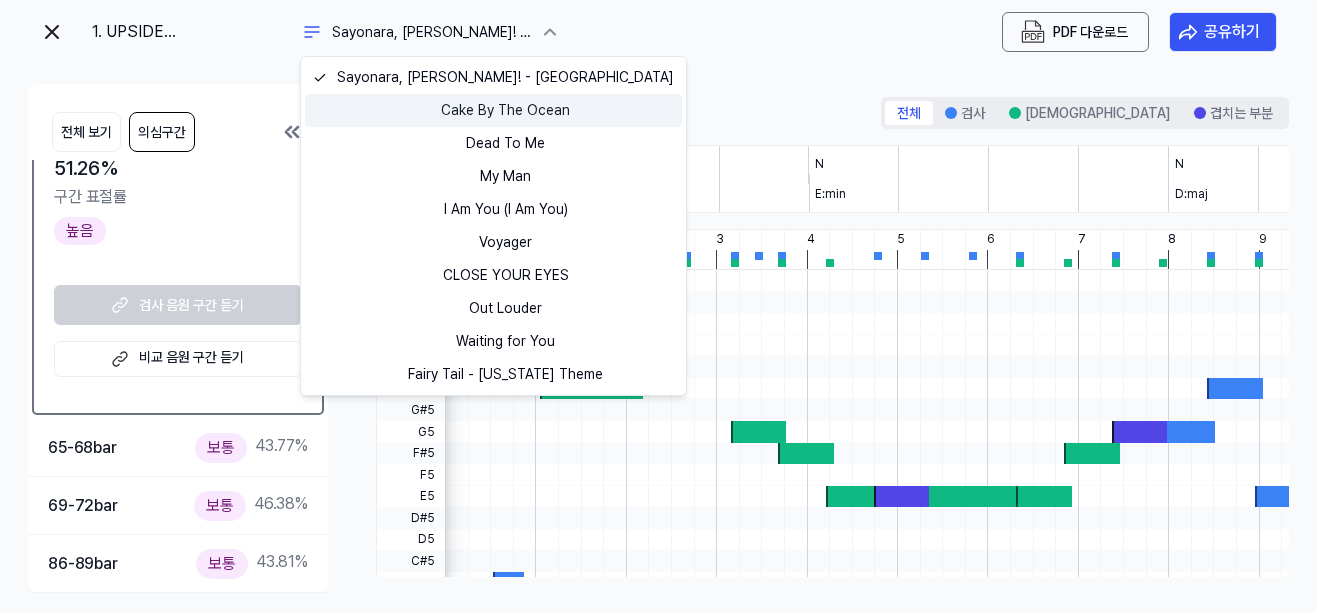 click on "Cake By The Ocean" at bounding box center [493, 110] 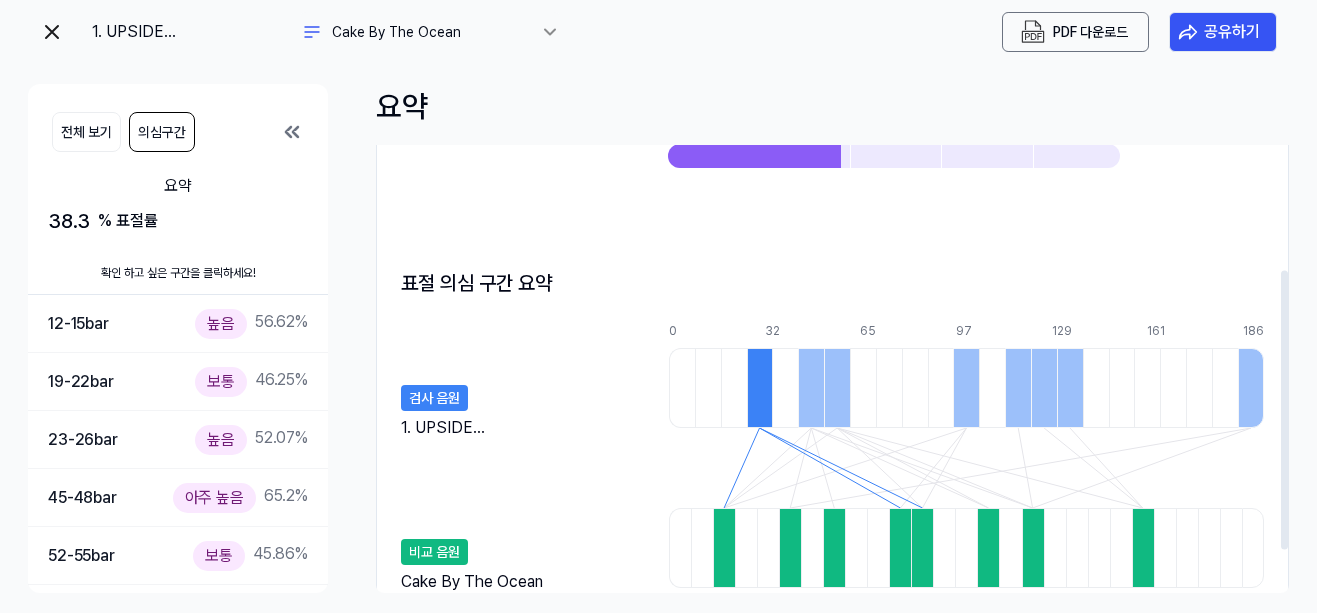 scroll, scrollTop: 200, scrollLeft: 0, axis: vertical 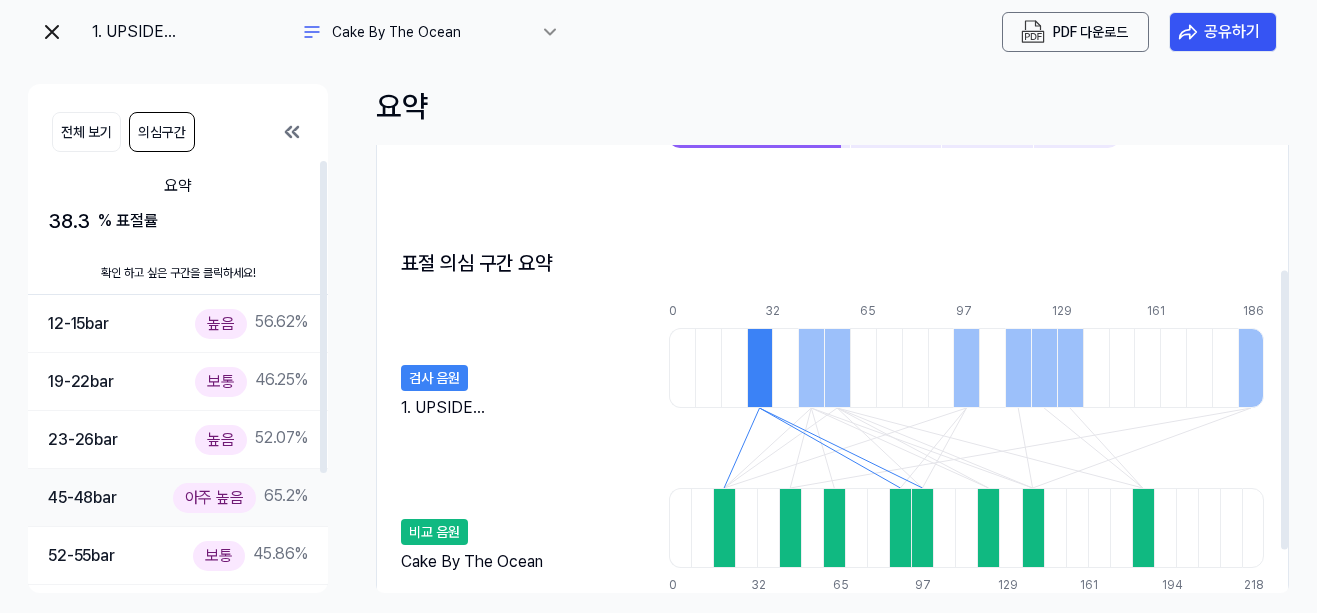 click on "아주 높음 65.2 %" at bounding box center [240, 497] 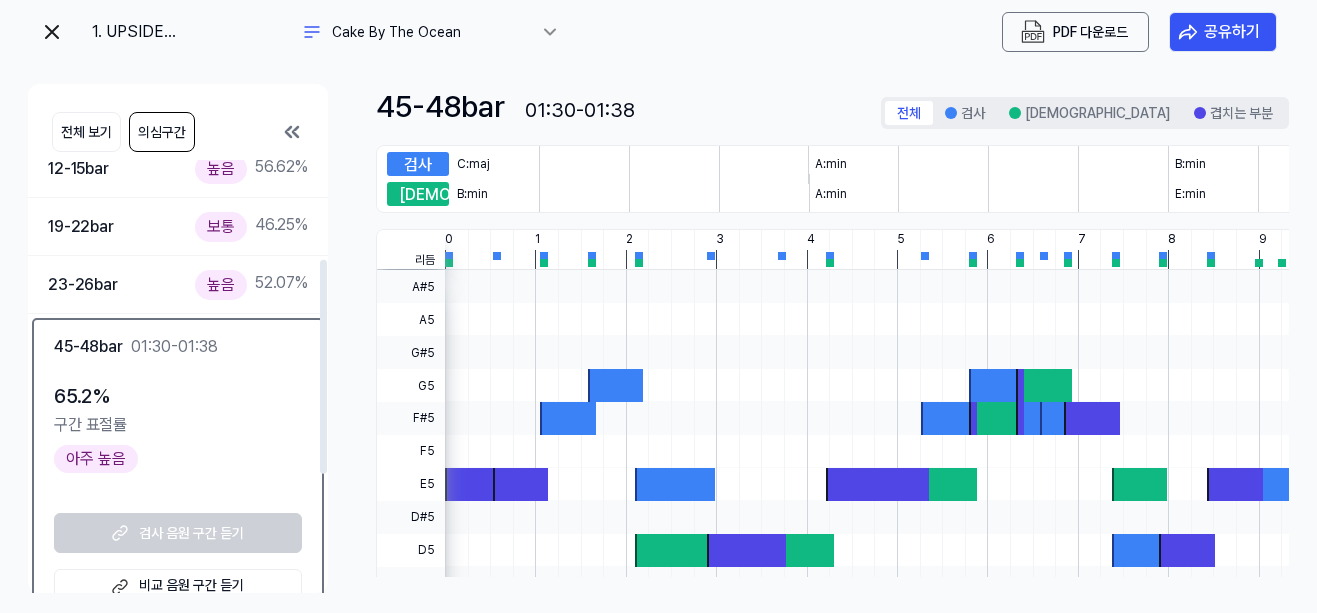 scroll, scrollTop: 200, scrollLeft: 0, axis: vertical 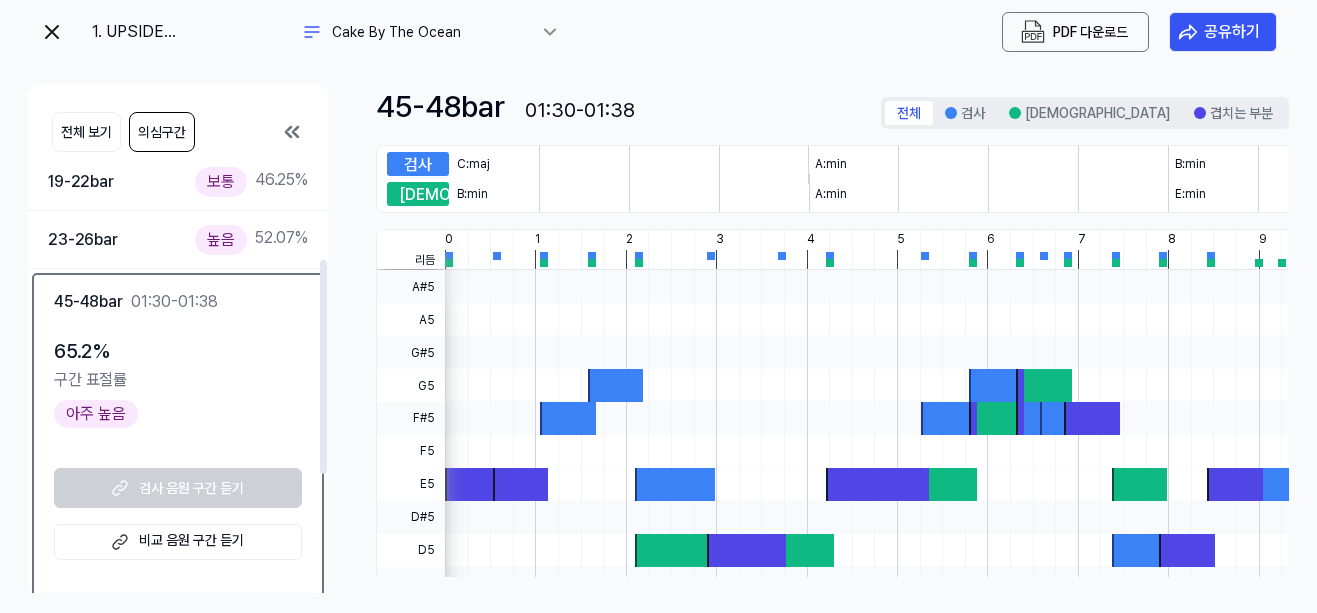 click on "비교 음원 구간 듣기" at bounding box center [178, 542] 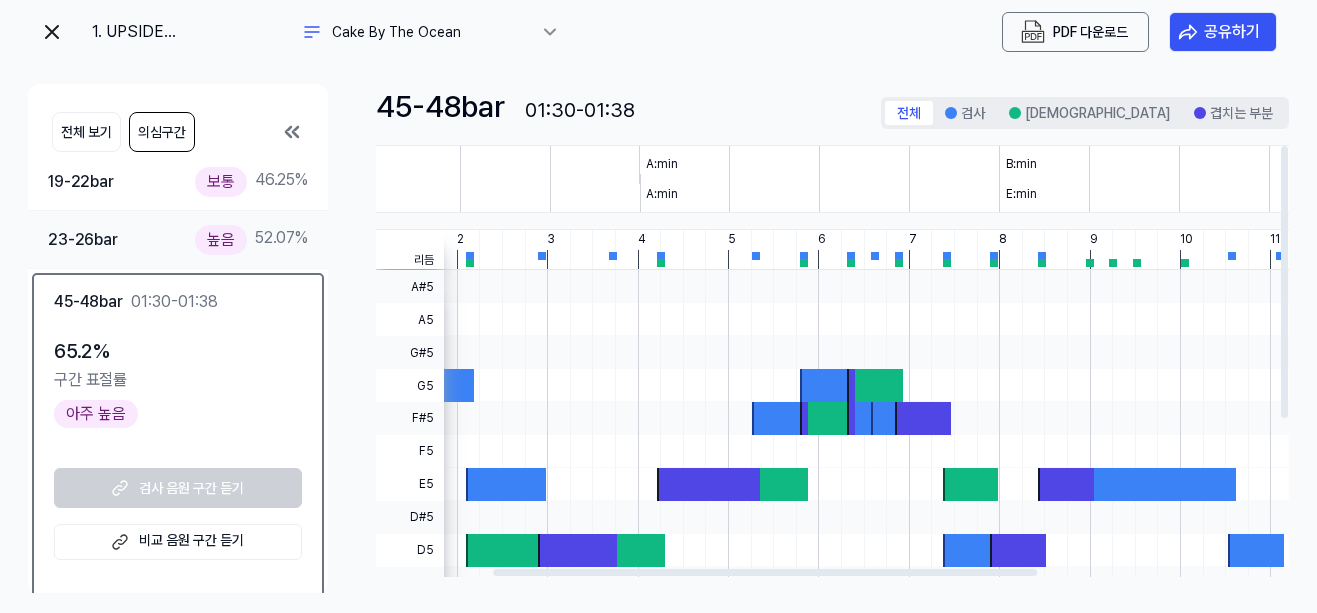 scroll, scrollTop: 0, scrollLeft: 195, axis: horizontal 